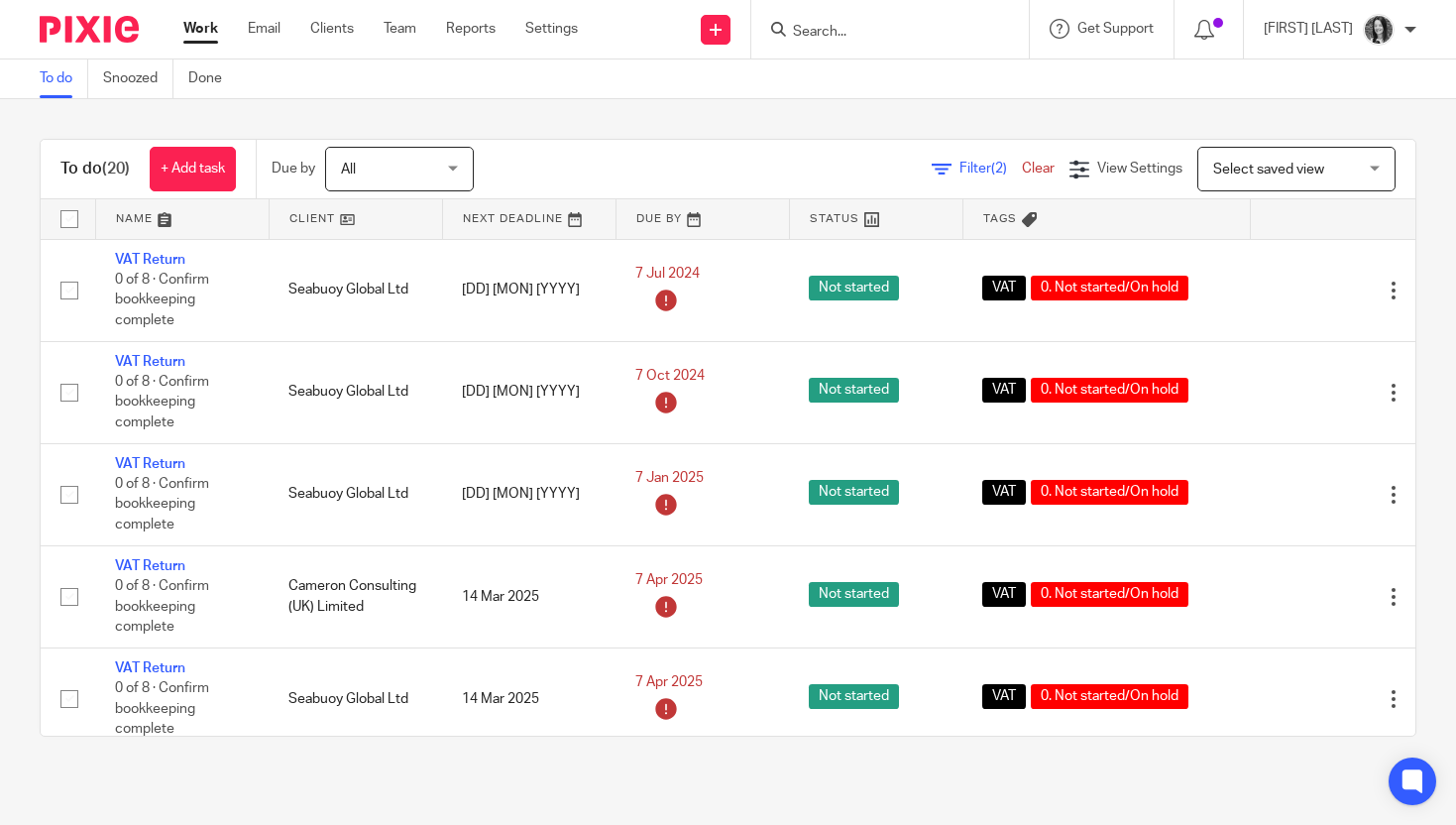 scroll, scrollTop: 0, scrollLeft: 0, axis: both 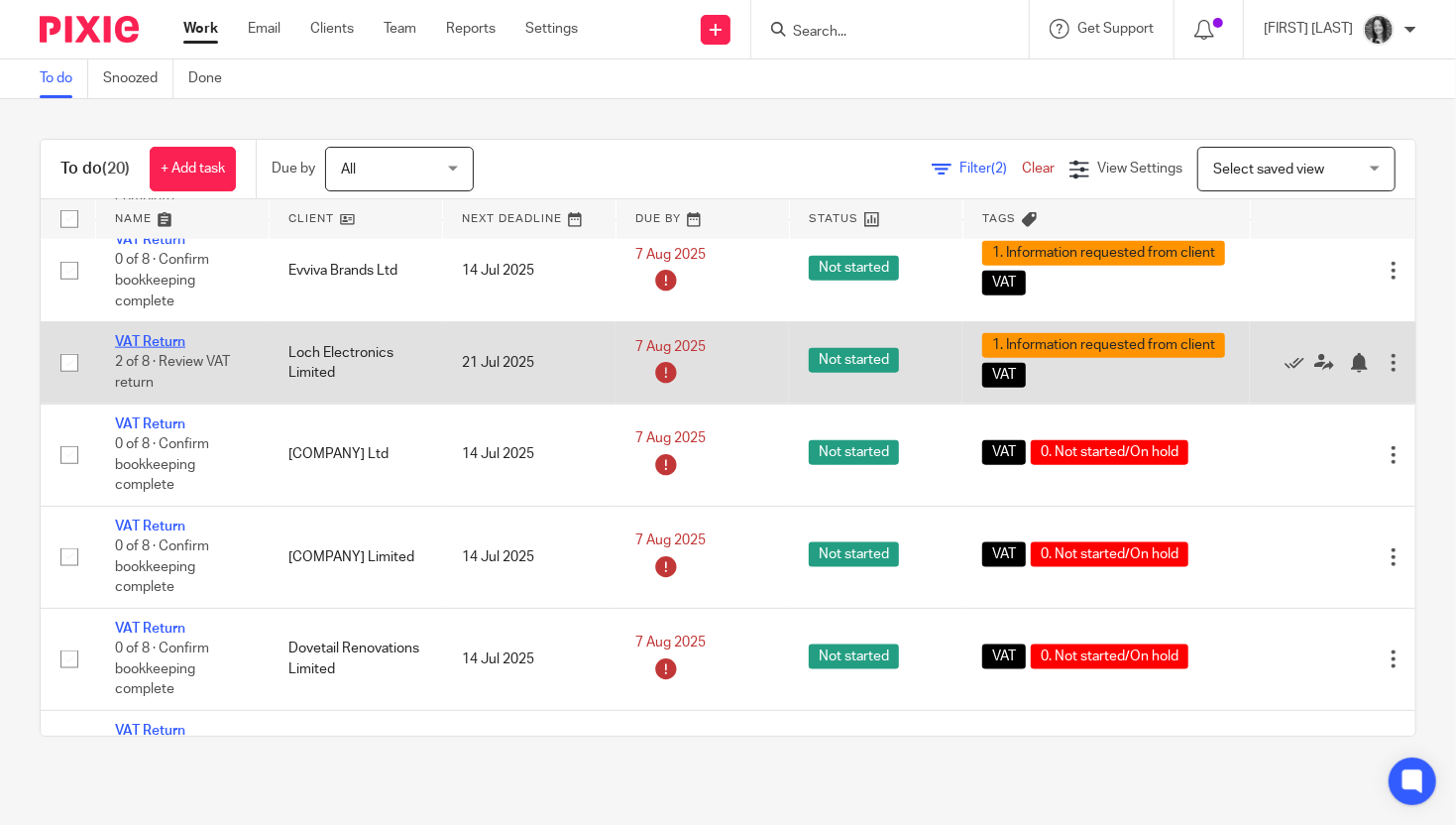 click on "VAT Return" at bounding box center [150, 342] 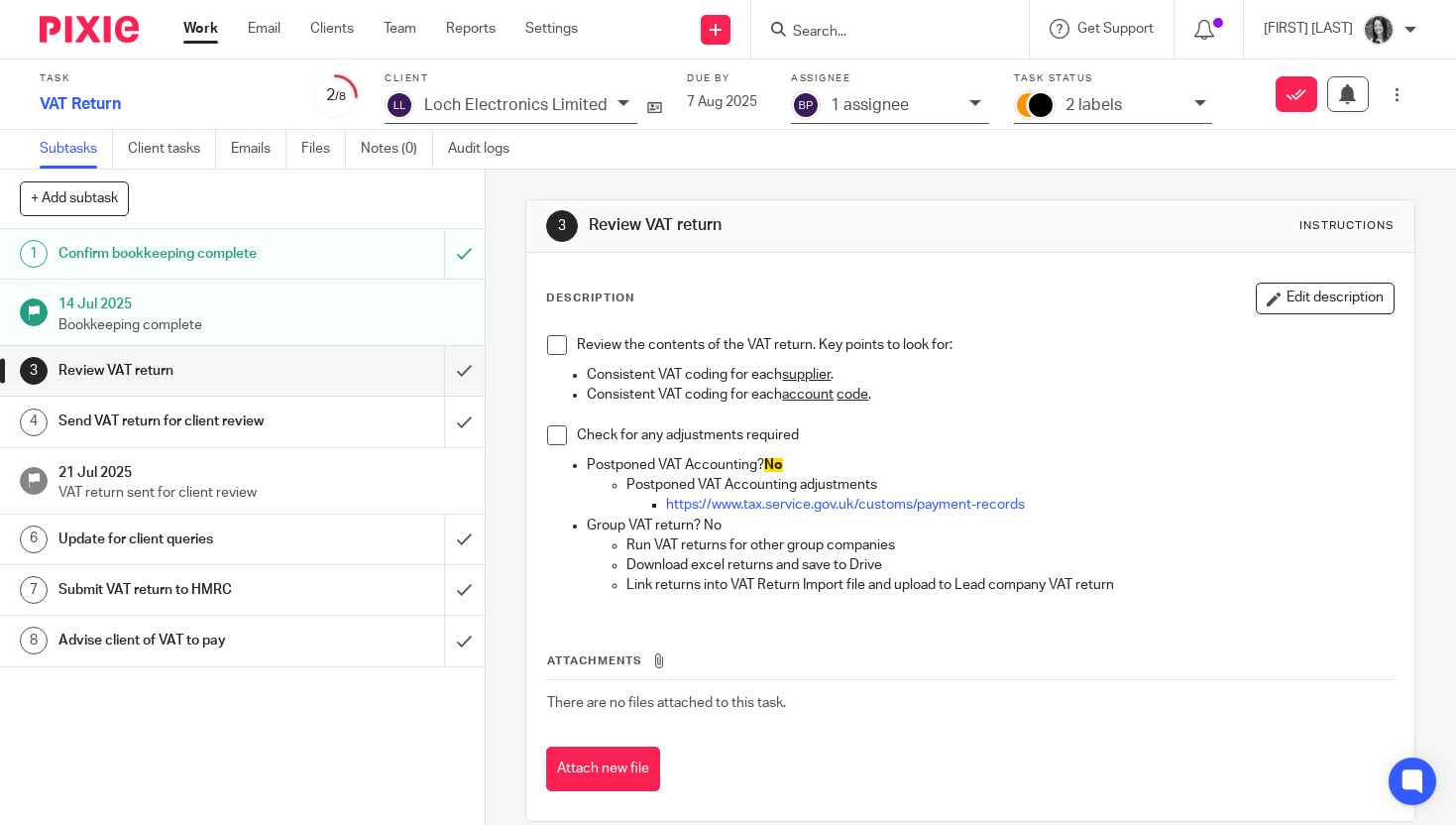scroll, scrollTop: 0, scrollLeft: 0, axis: both 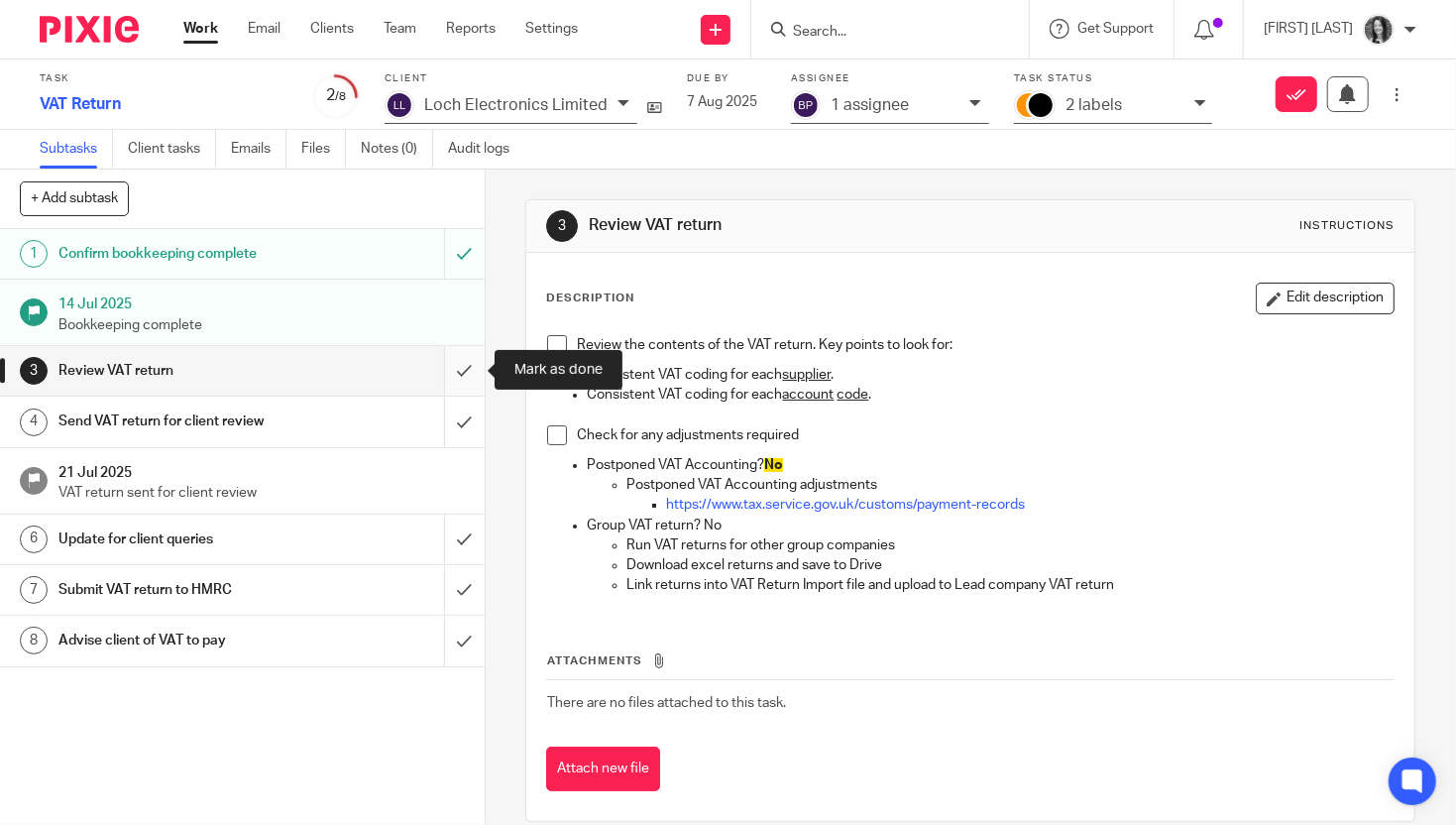 click at bounding box center [242, 371] 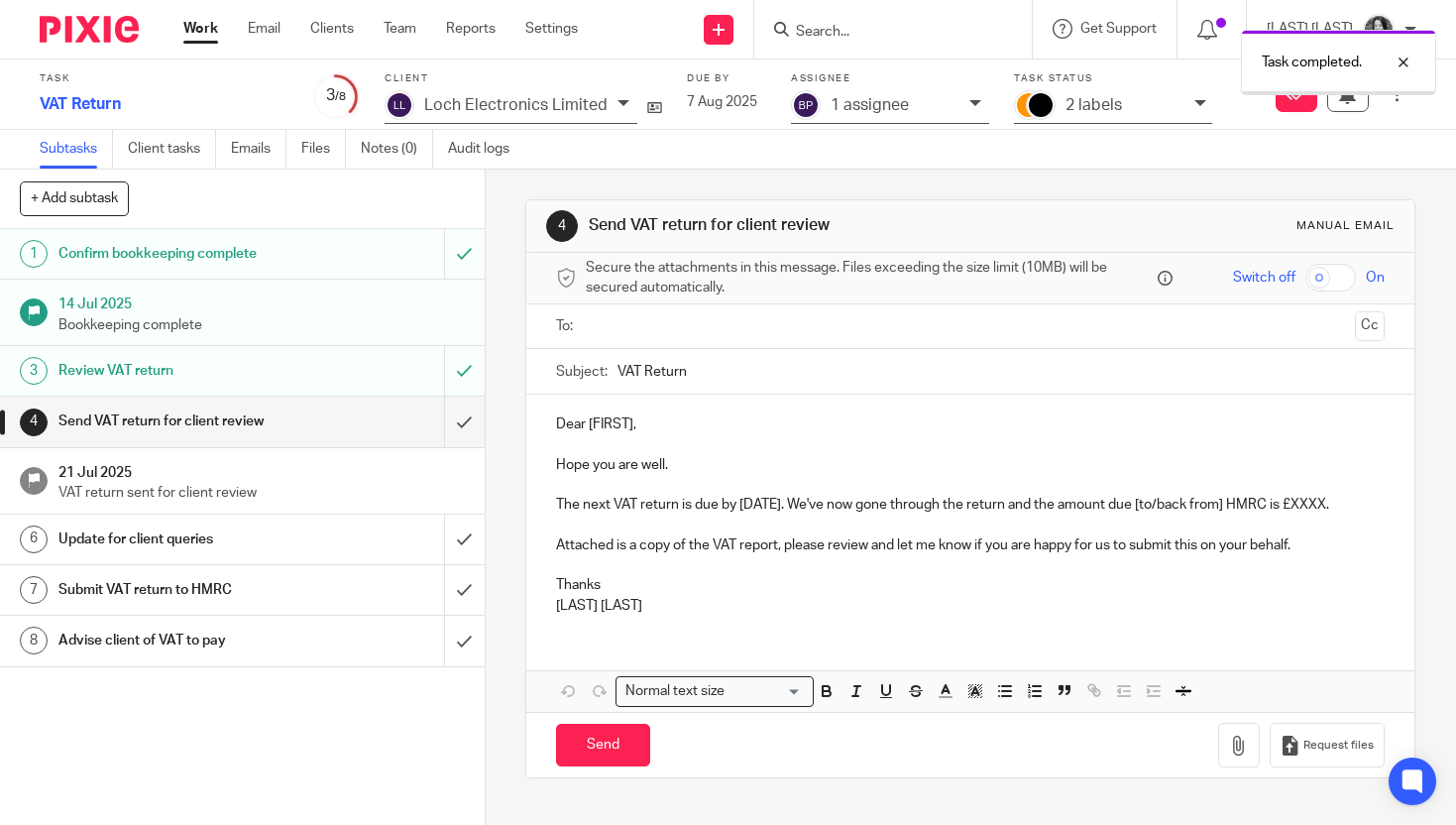 scroll, scrollTop: 0, scrollLeft: 0, axis: both 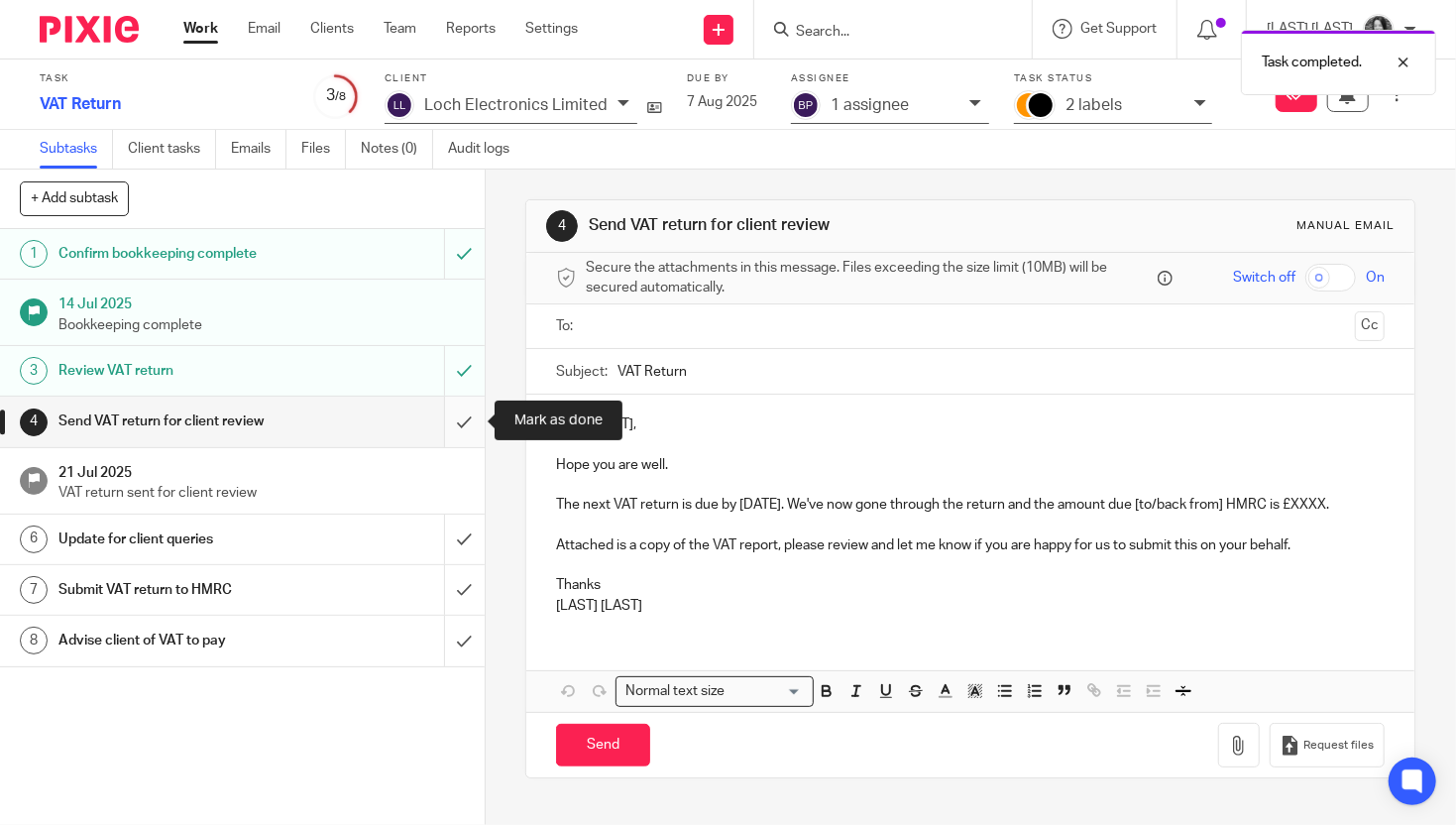 click at bounding box center [242, 421] 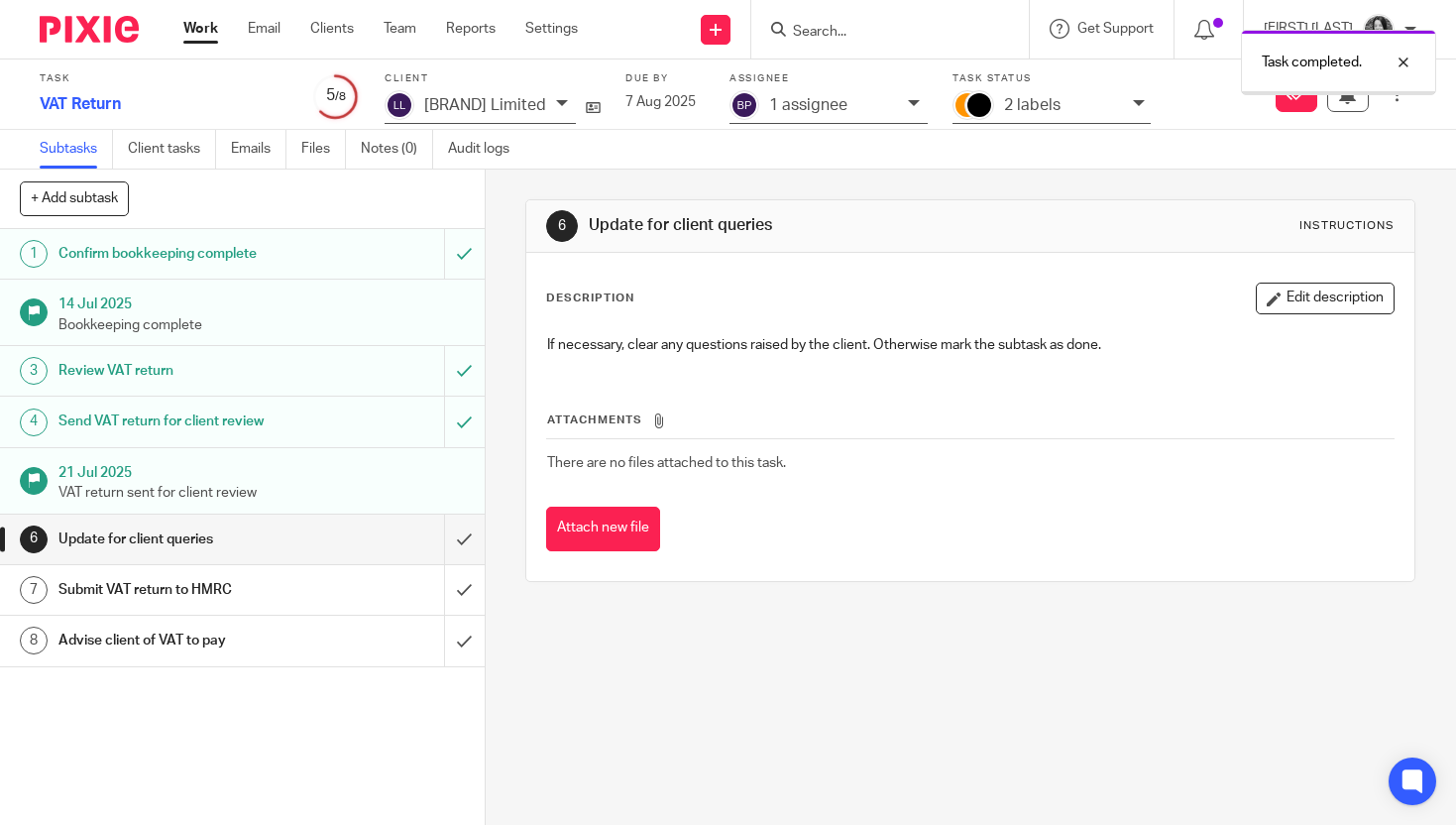 scroll, scrollTop: 0, scrollLeft: 0, axis: both 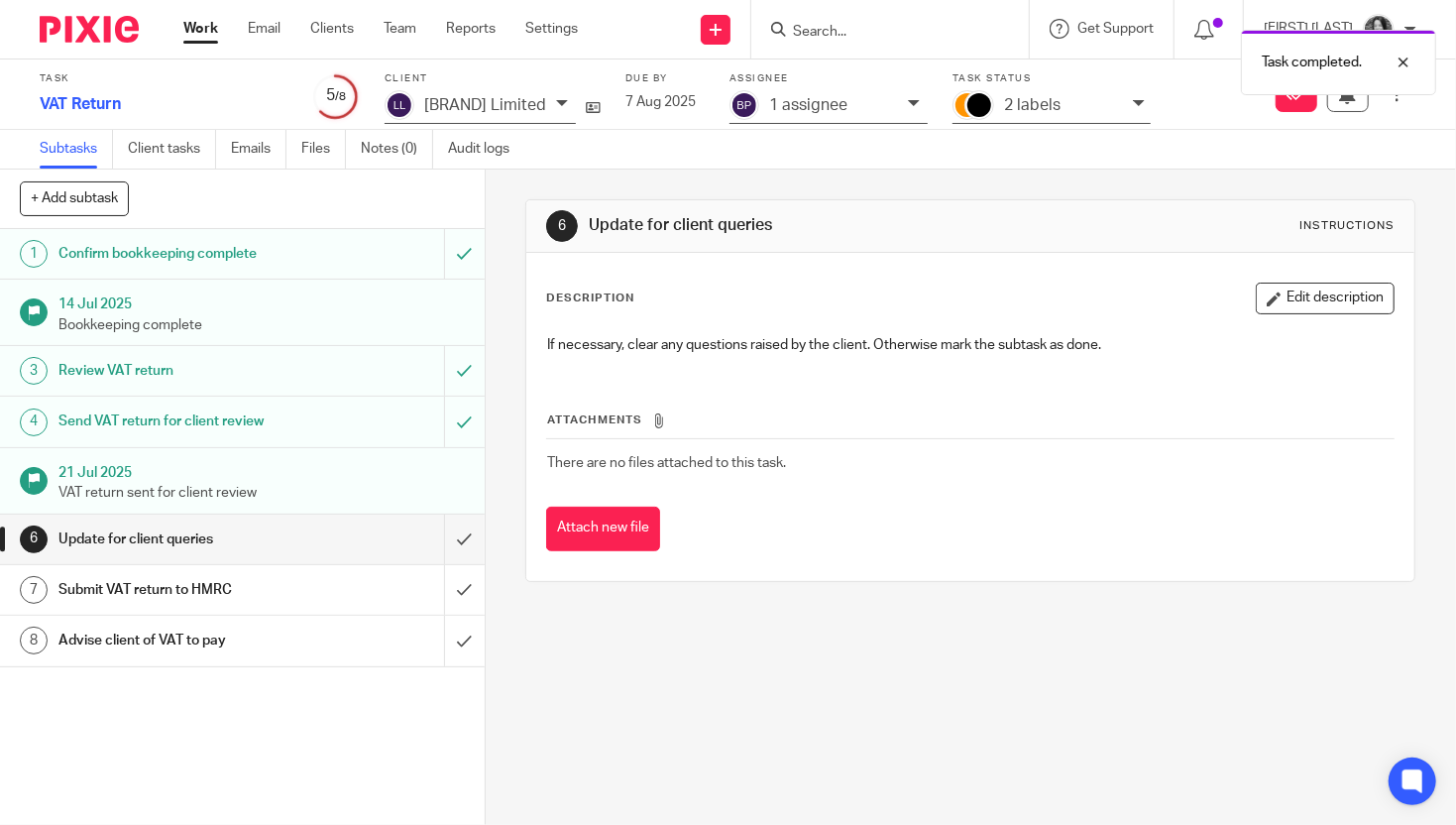 click on "2 labels" at bounding box center (1064, 105) 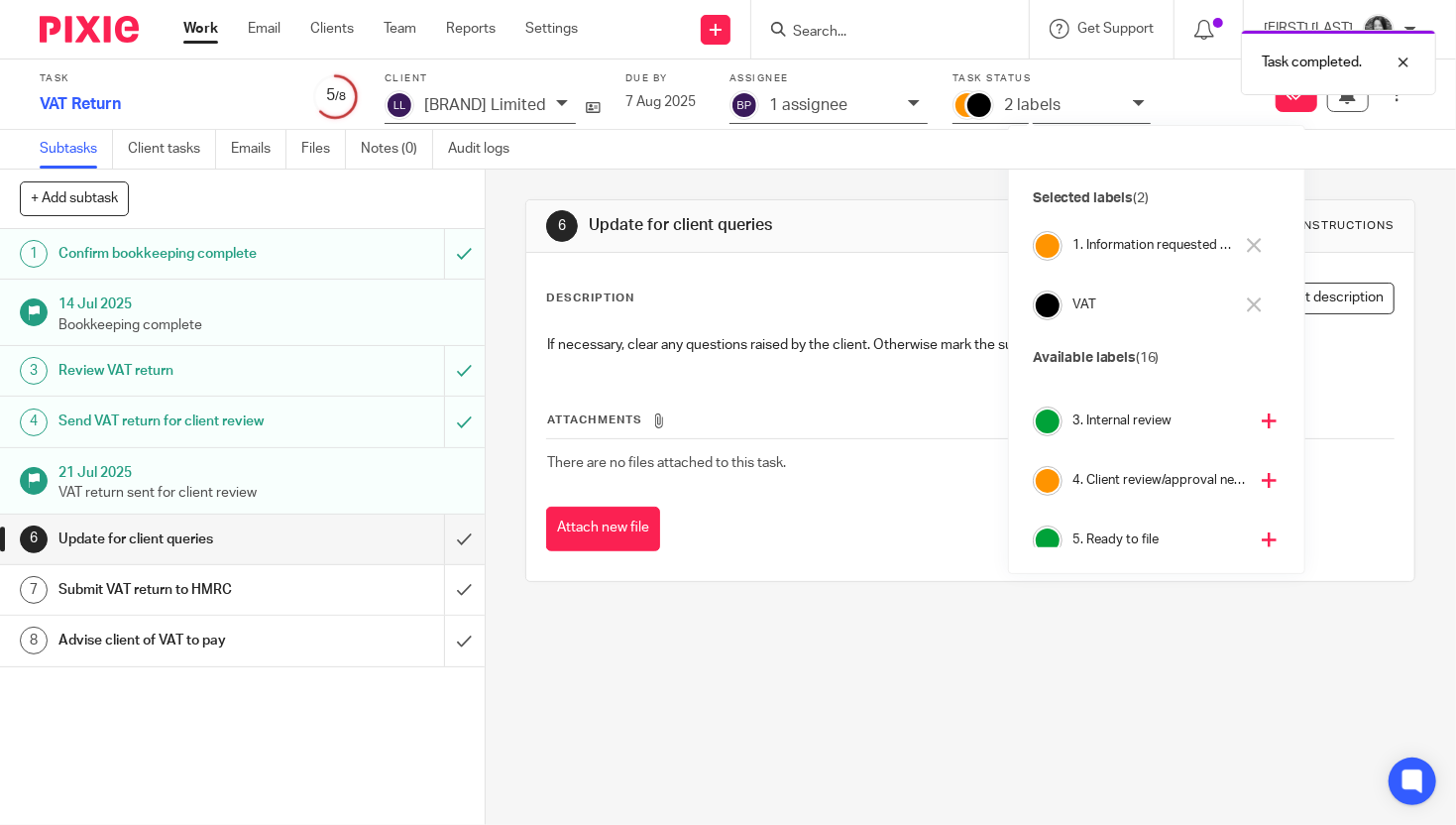 scroll, scrollTop: 120, scrollLeft: 0, axis: vertical 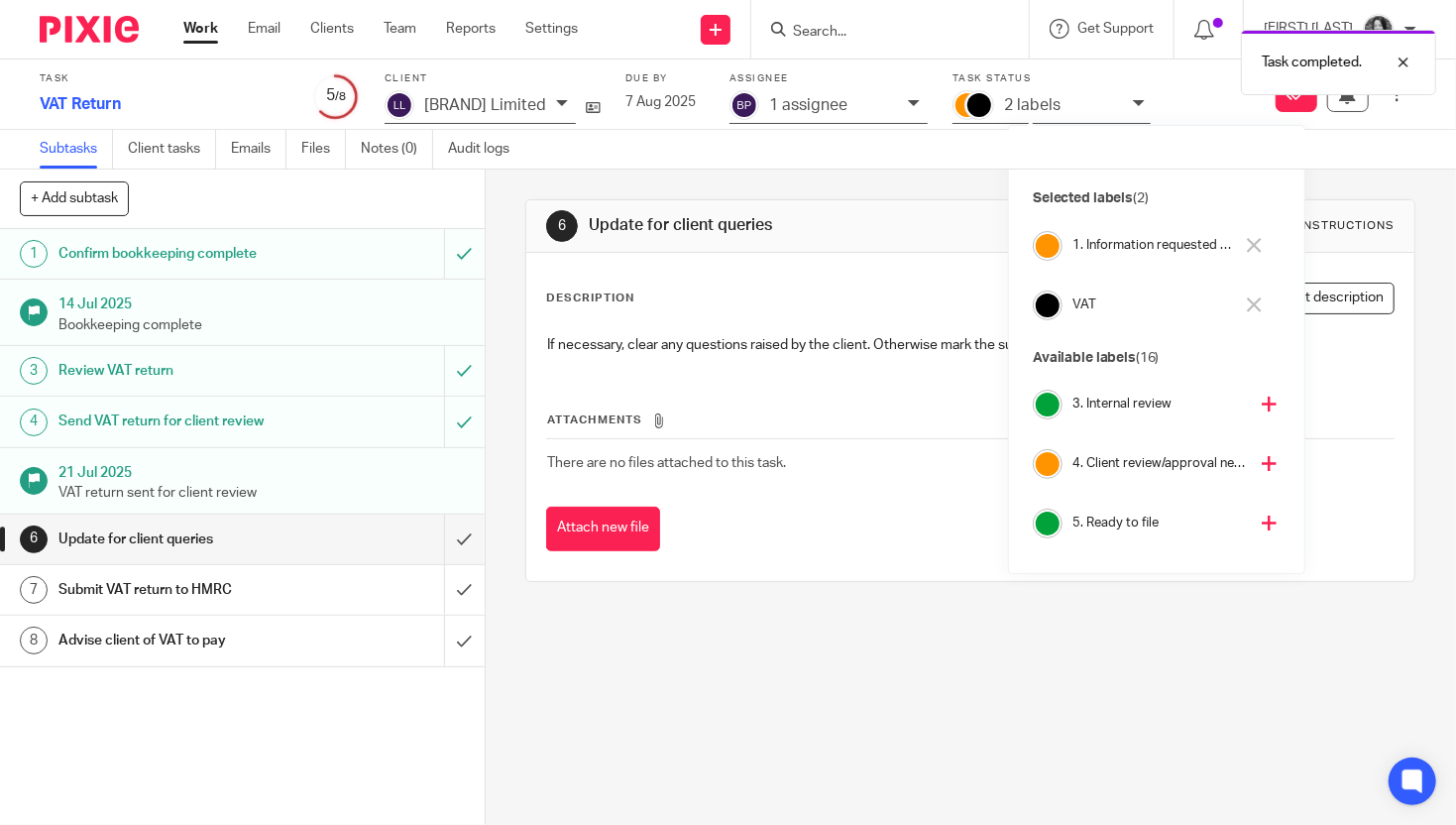 click on "4. Client review/approval needed" at bounding box center [1160, 463] 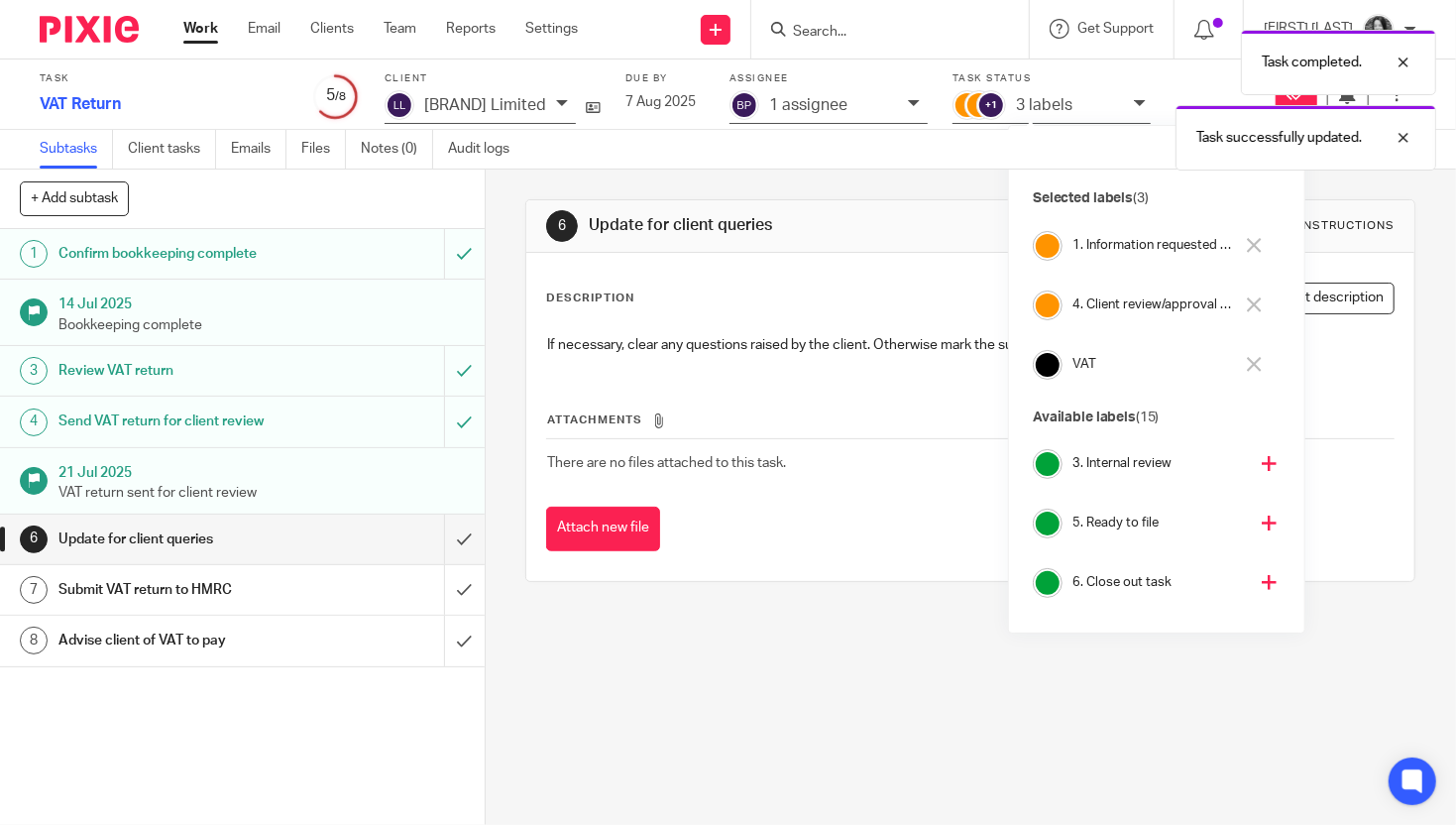 click on "1. Information requested from client" at bounding box center [1153, 245] 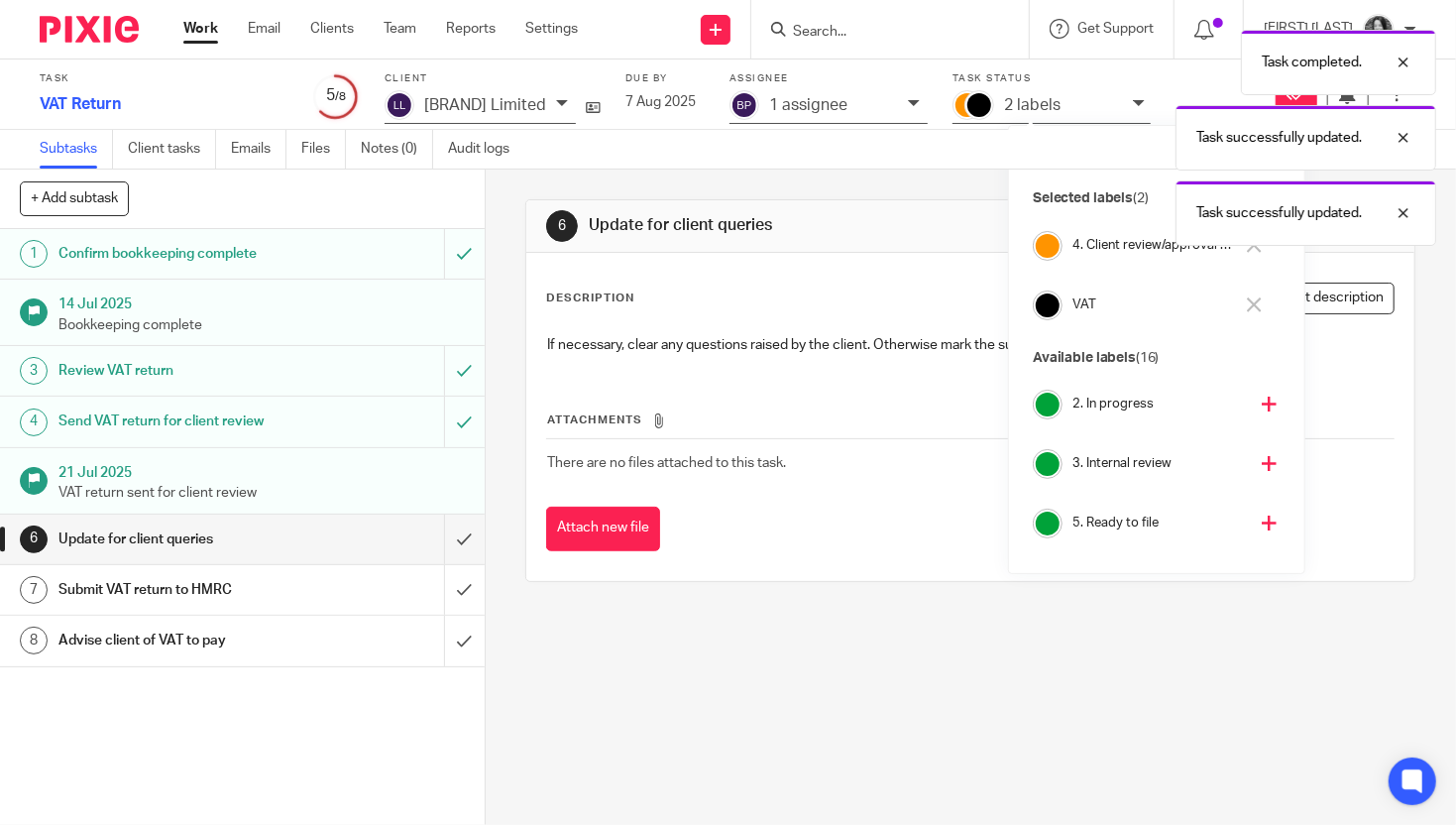 scroll, scrollTop: 179, scrollLeft: 0, axis: vertical 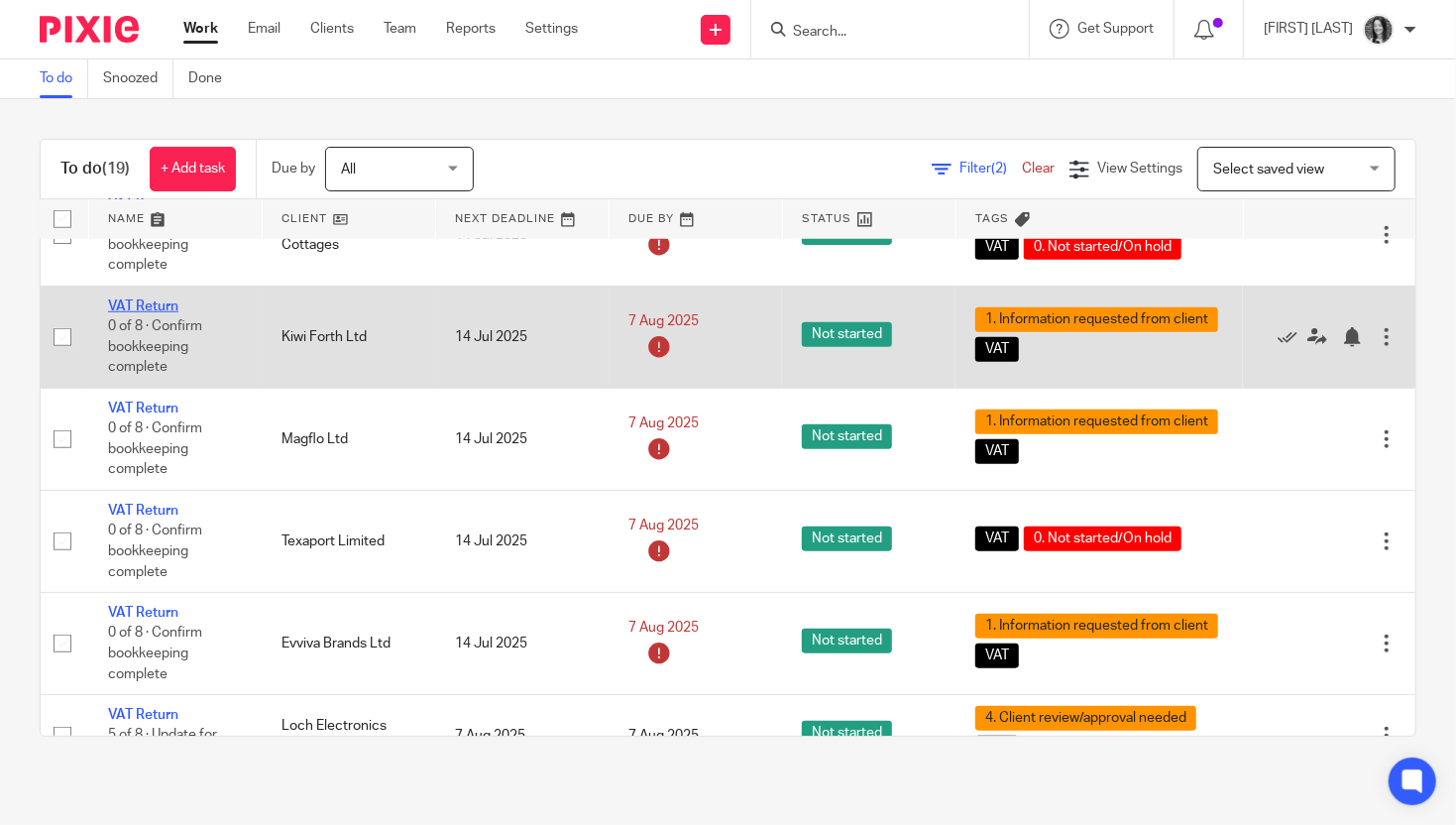click on "VAT Return" at bounding box center [143, 306] 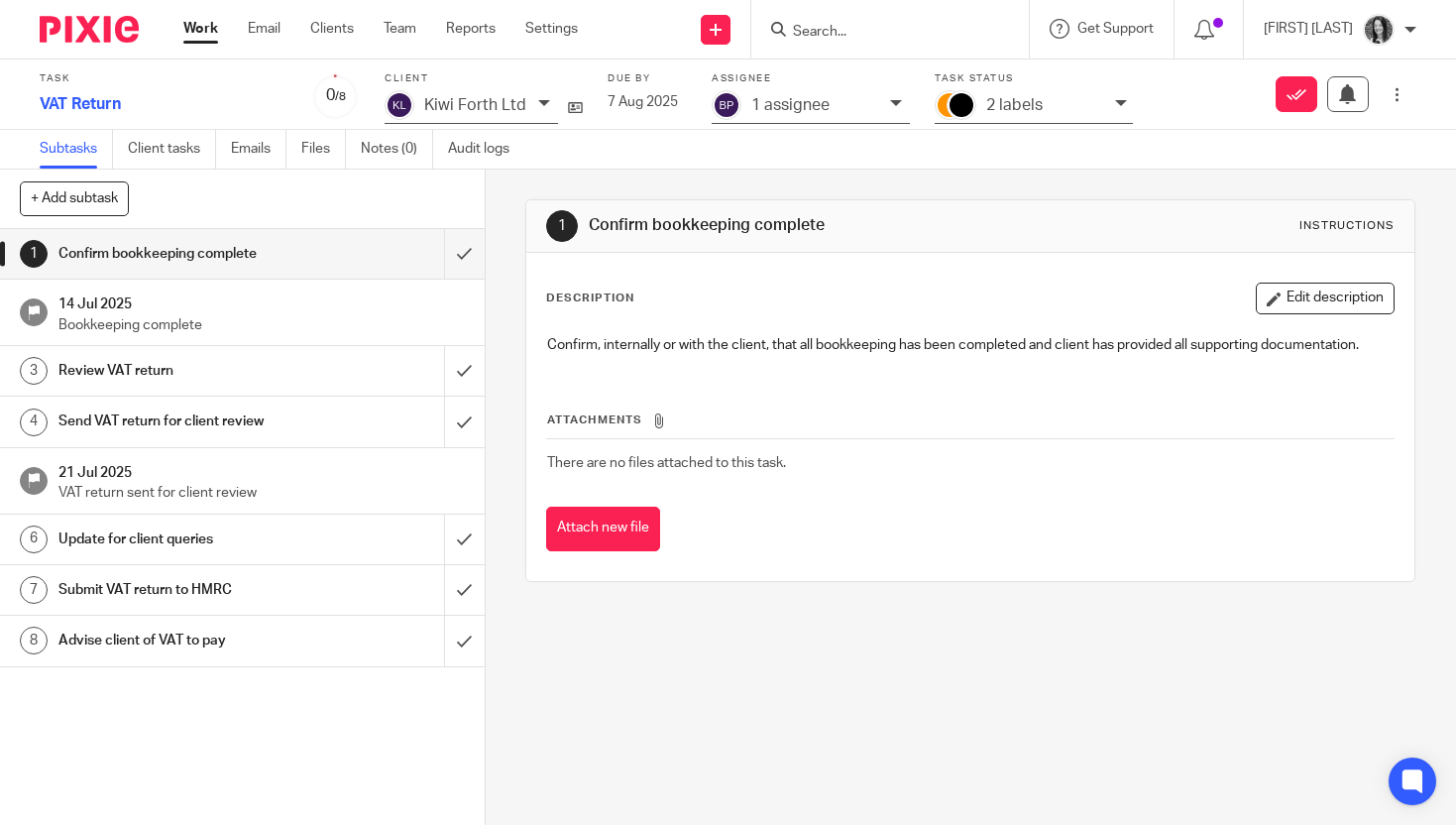 scroll, scrollTop: 0, scrollLeft: 0, axis: both 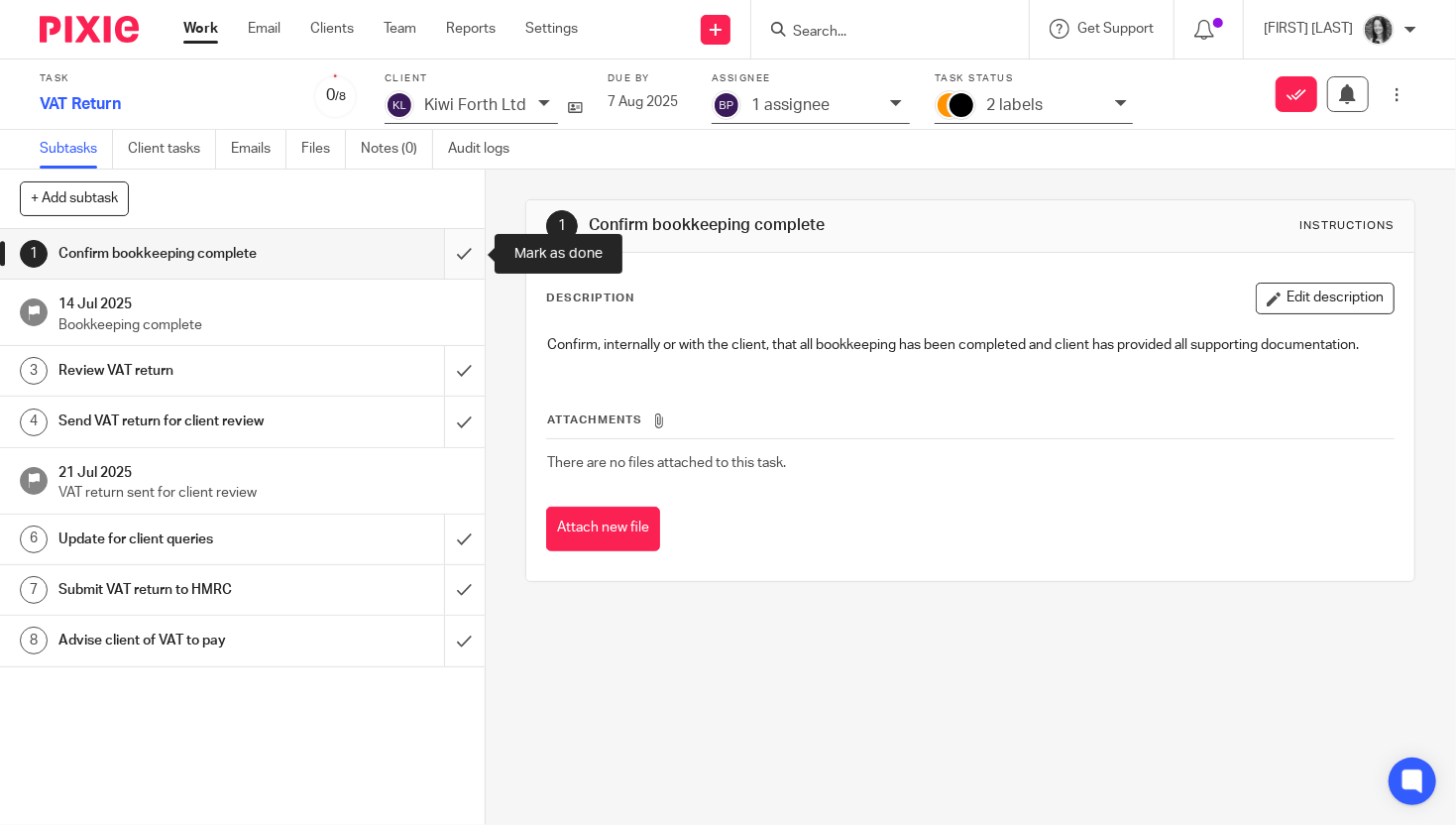 click at bounding box center (242, 254) 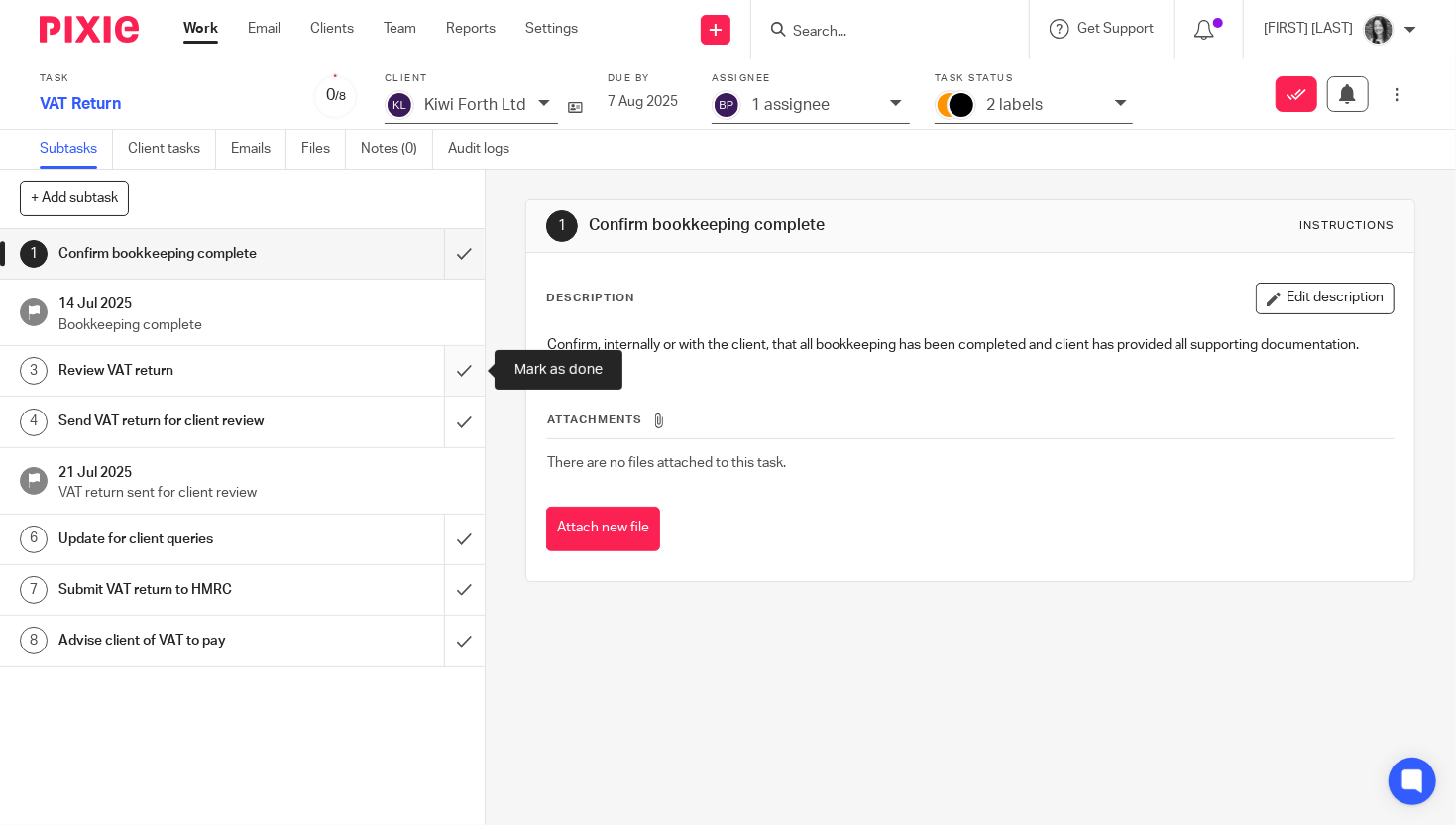 click at bounding box center [242, 371] 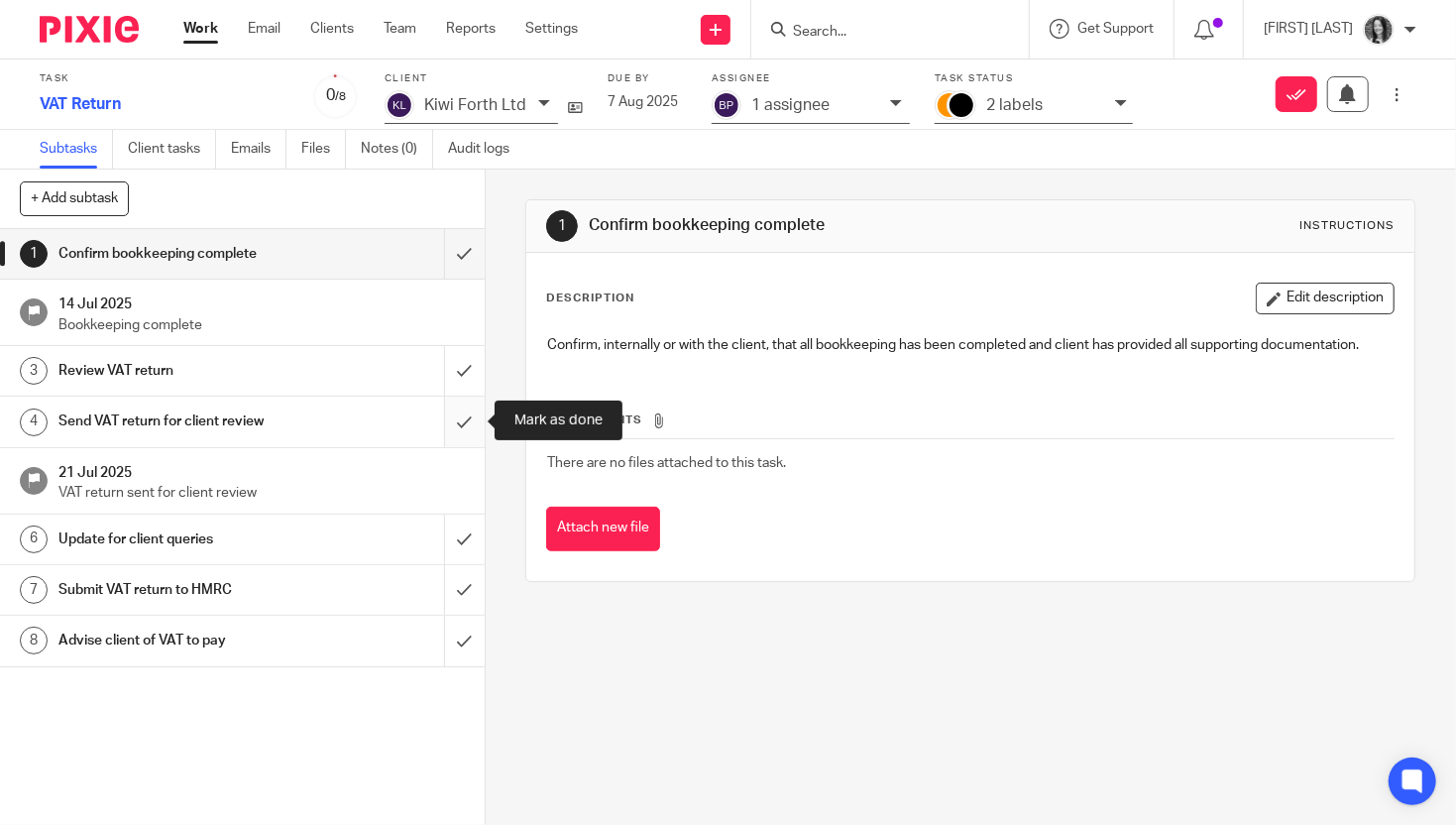click at bounding box center [242, 421] 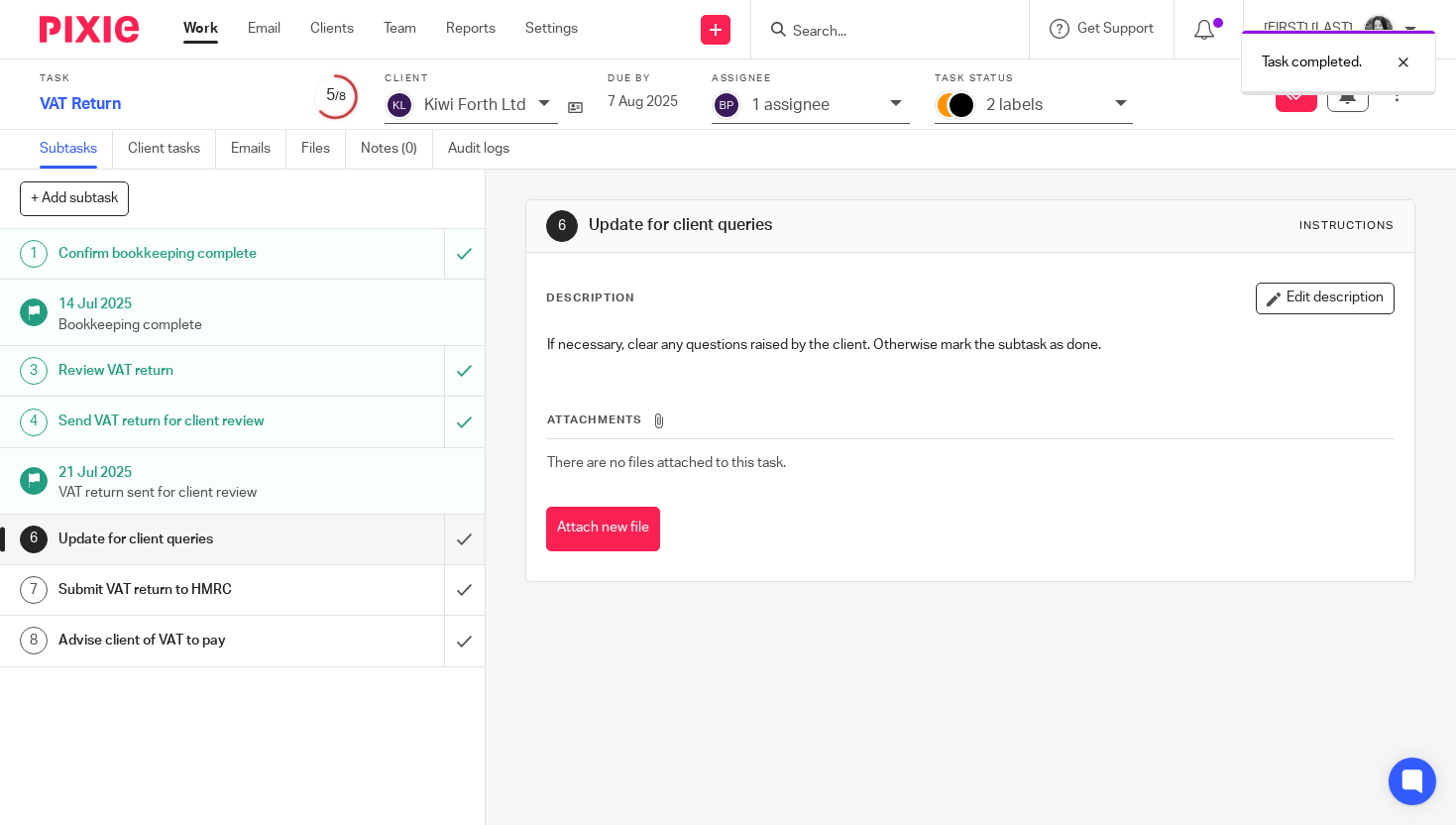scroll, scrollTop: 0, scrollLeft: 0, axis: both 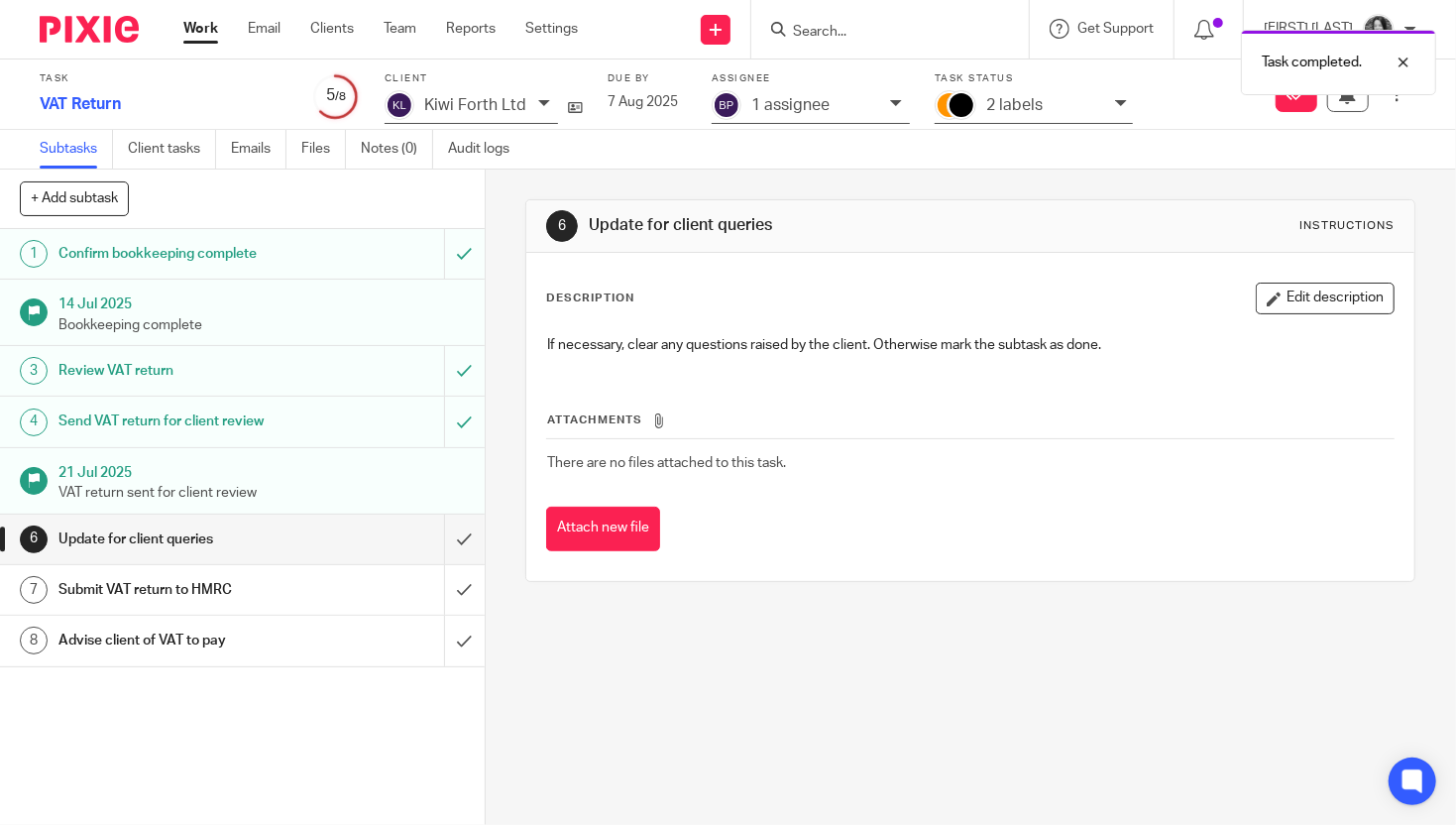 click on "2 labels" at bounding box center (1046, 105) 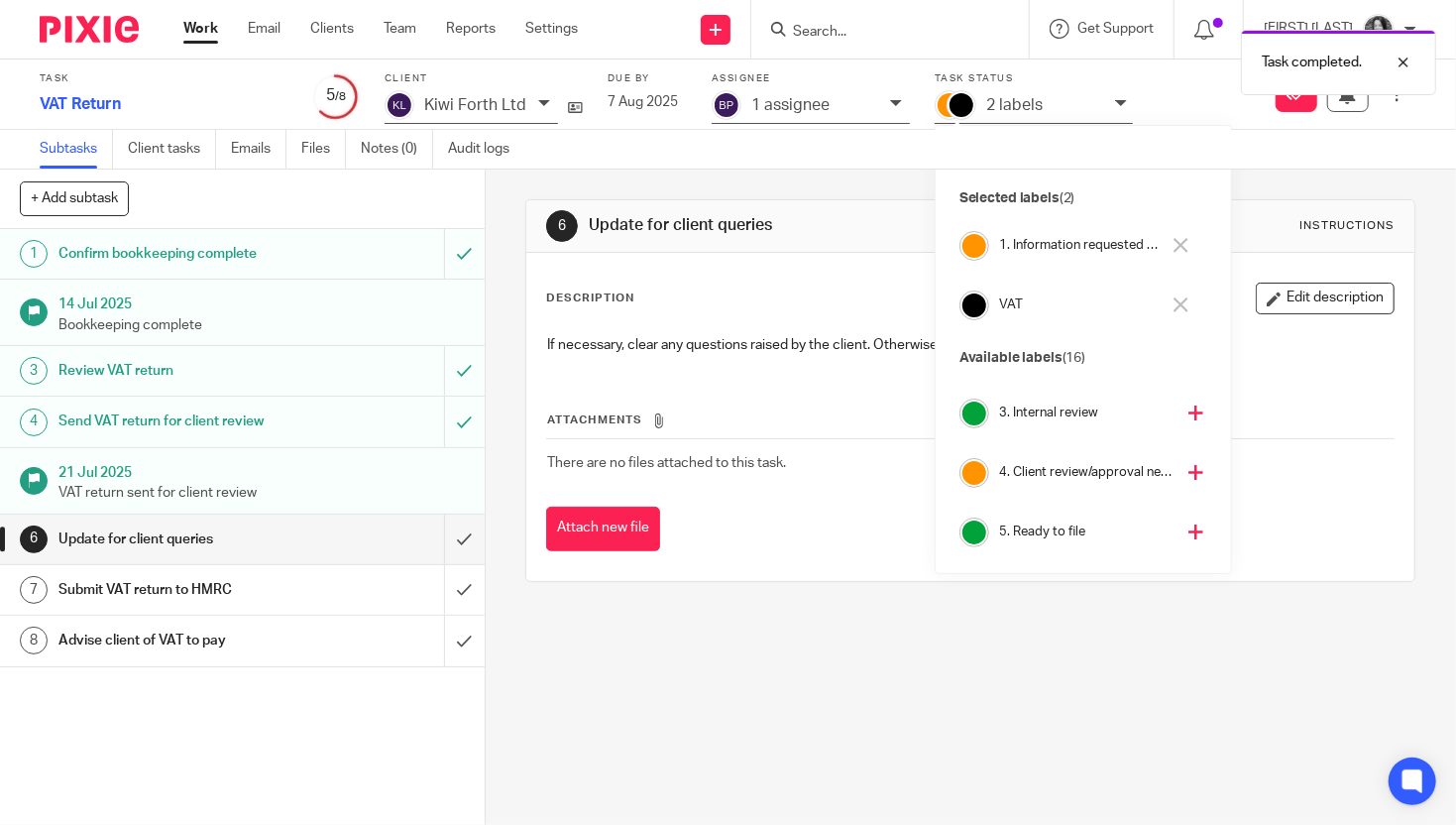 scroll, scrollTop: 116, scrollLeft: 0, axis: vertical 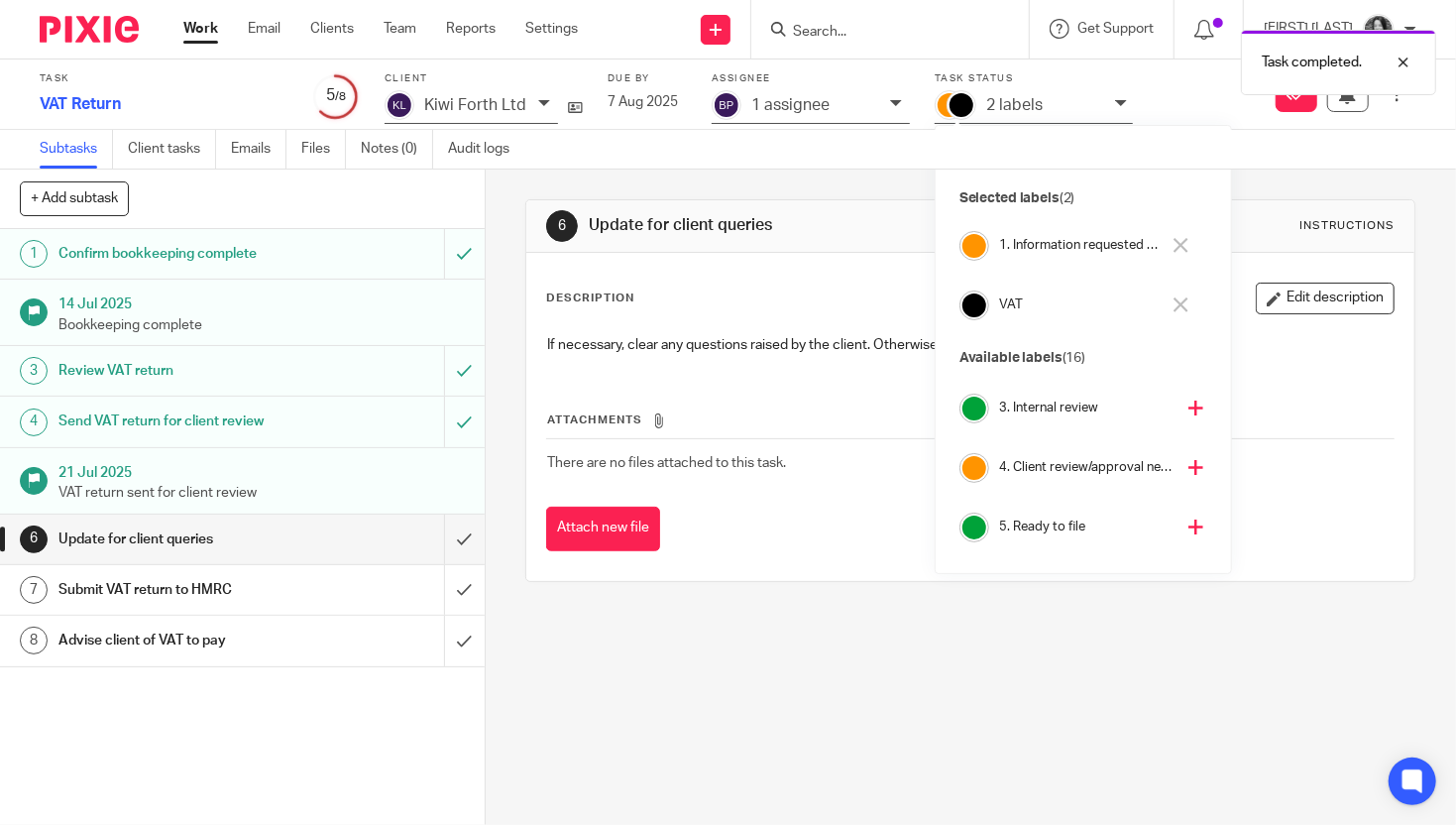 click on "4. Client review/approval needed" at bounding box center (1086, 467) 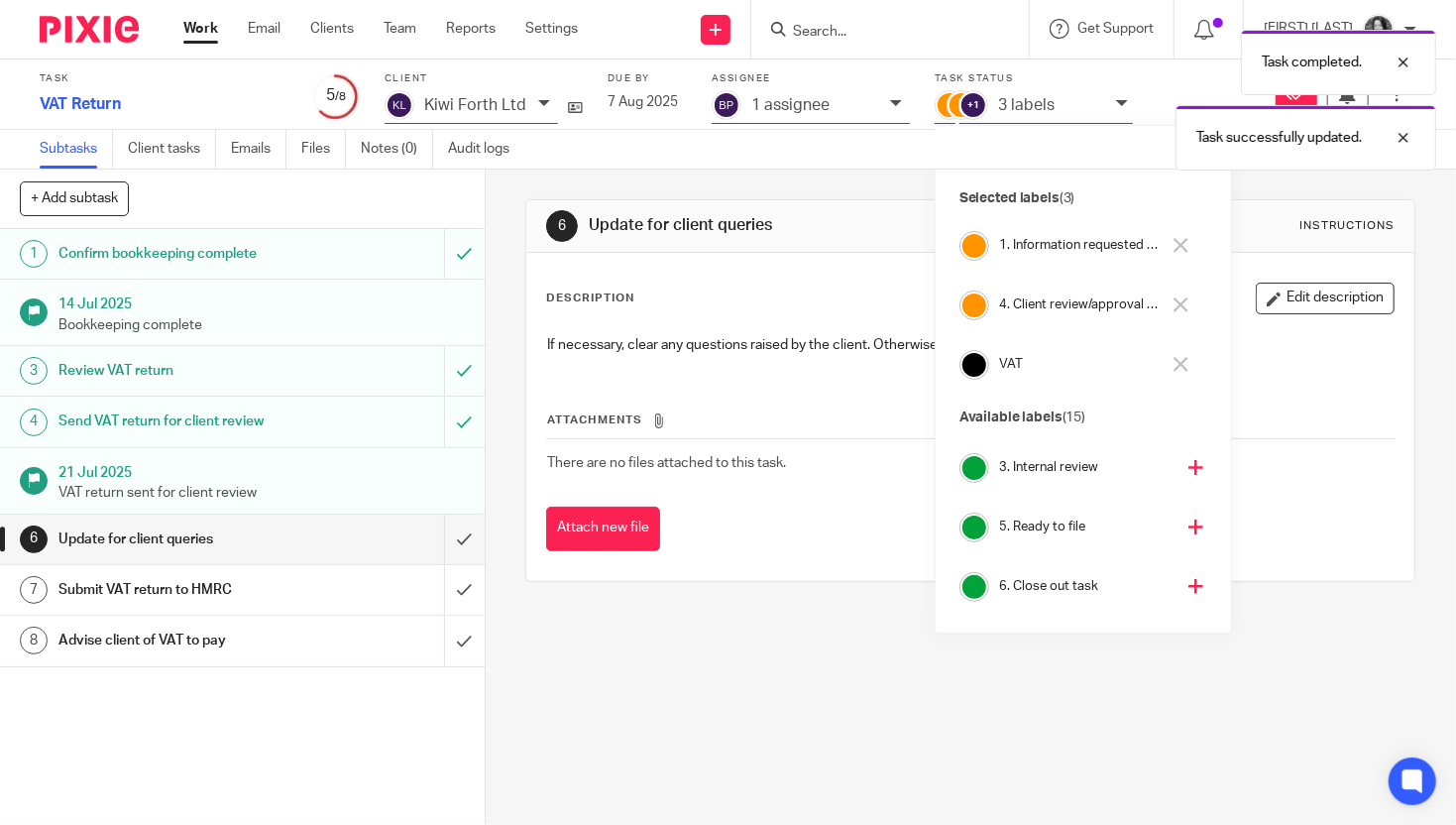 click on "1. Information requested from client" at bounding box center (1079, 245) 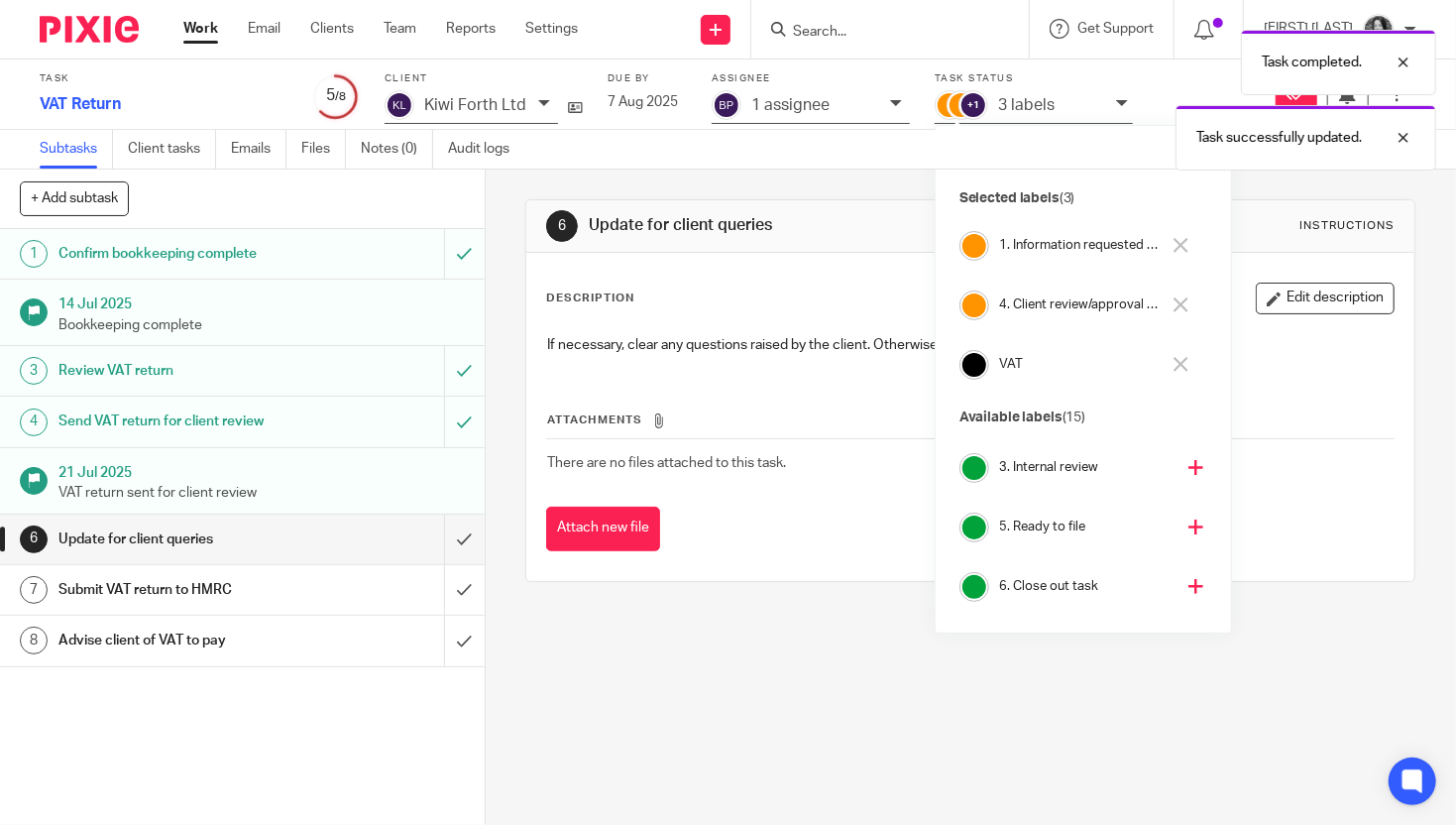 scroll, scrollTop: 176, scrollLeft: 0, axis: vertical 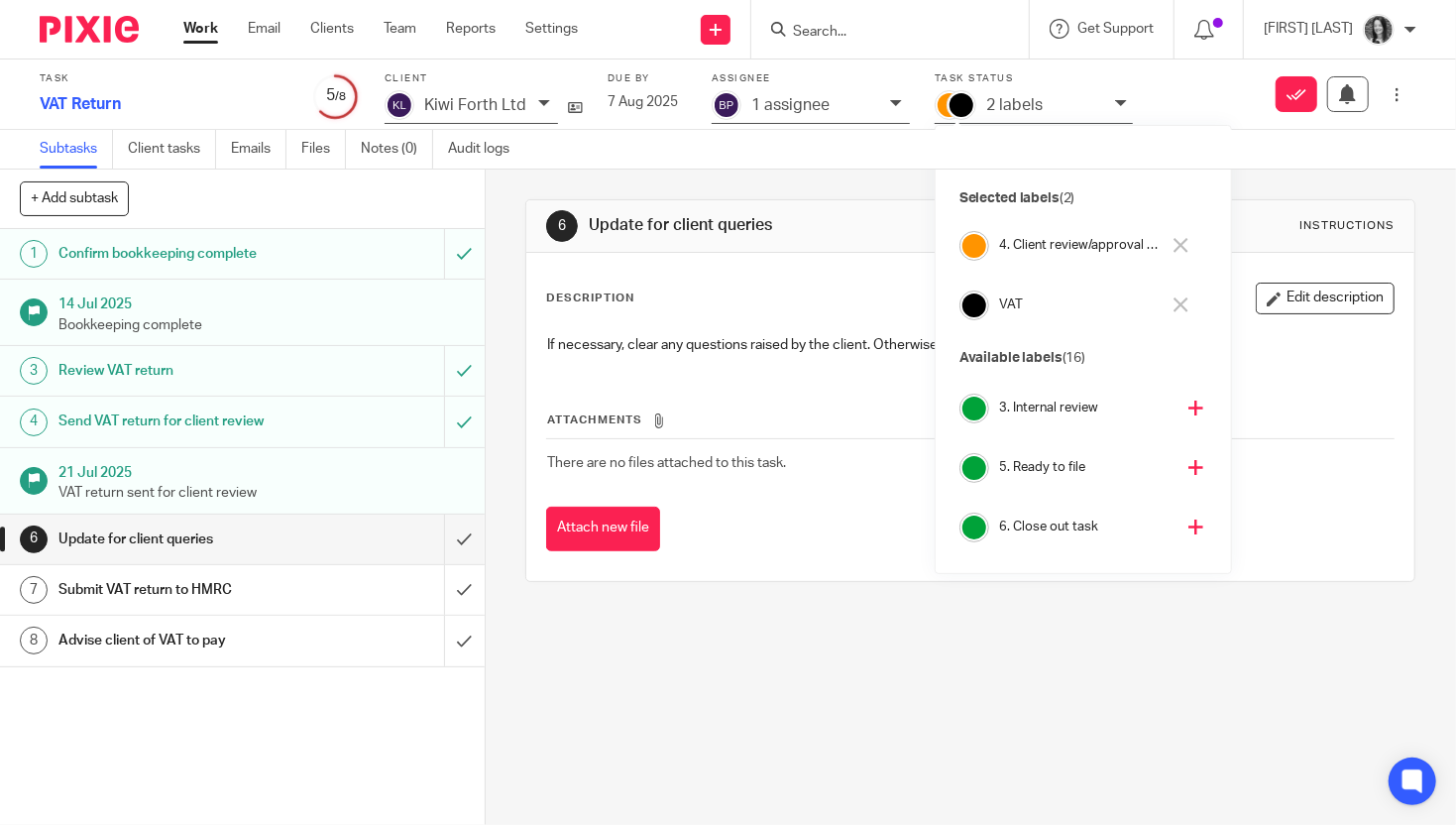 click on "6
Update for client queries
Instructions
Description
Edit description
If necessary, clear any questions raised by the client. Otherwise mark the subtask as done.           Attachments     There are no files attached to this task.   Attach new file" at bounding box center [970, 497] 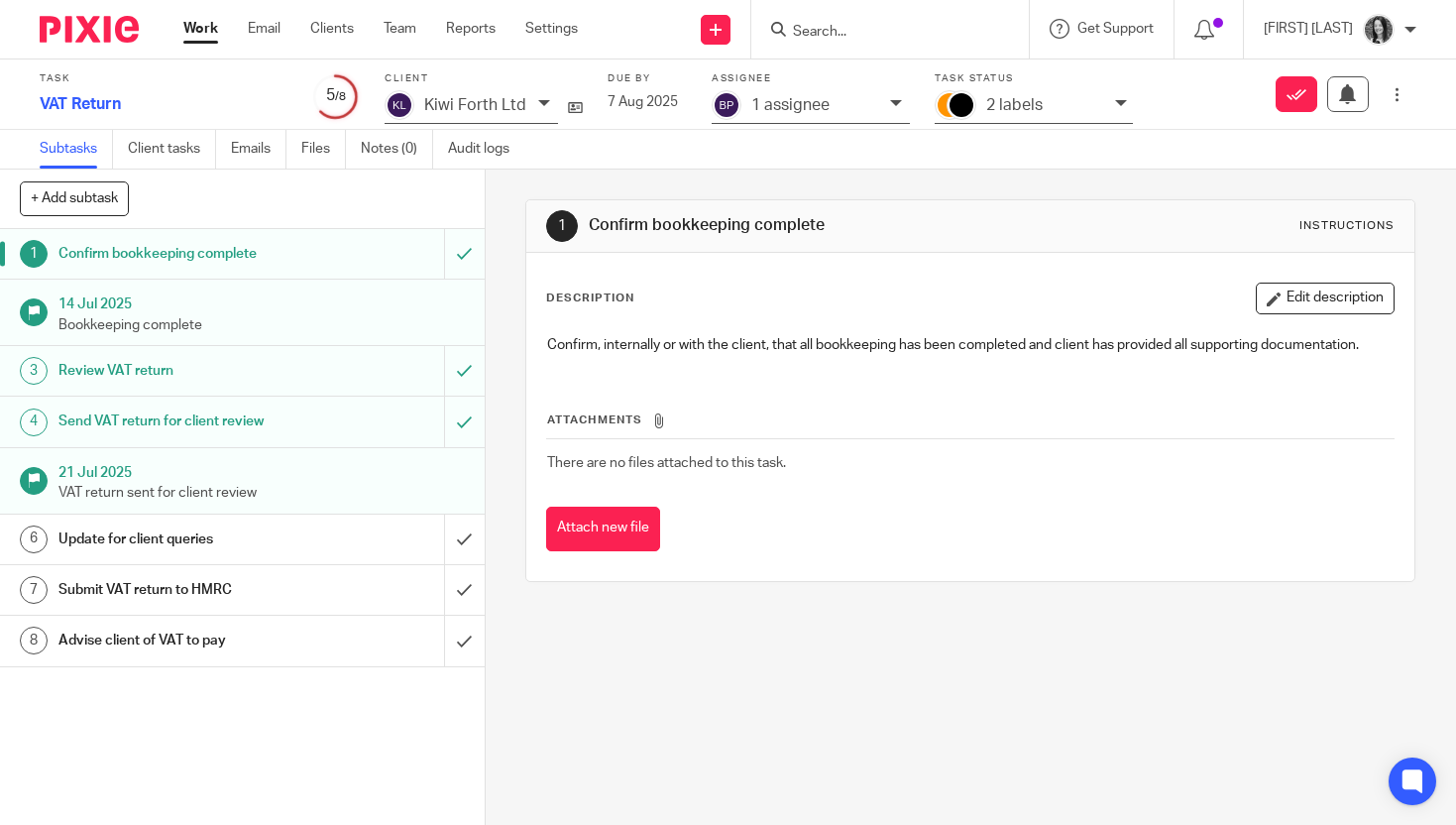 scroll, scrollTop: 0, scrollLeft: 0, axis: both 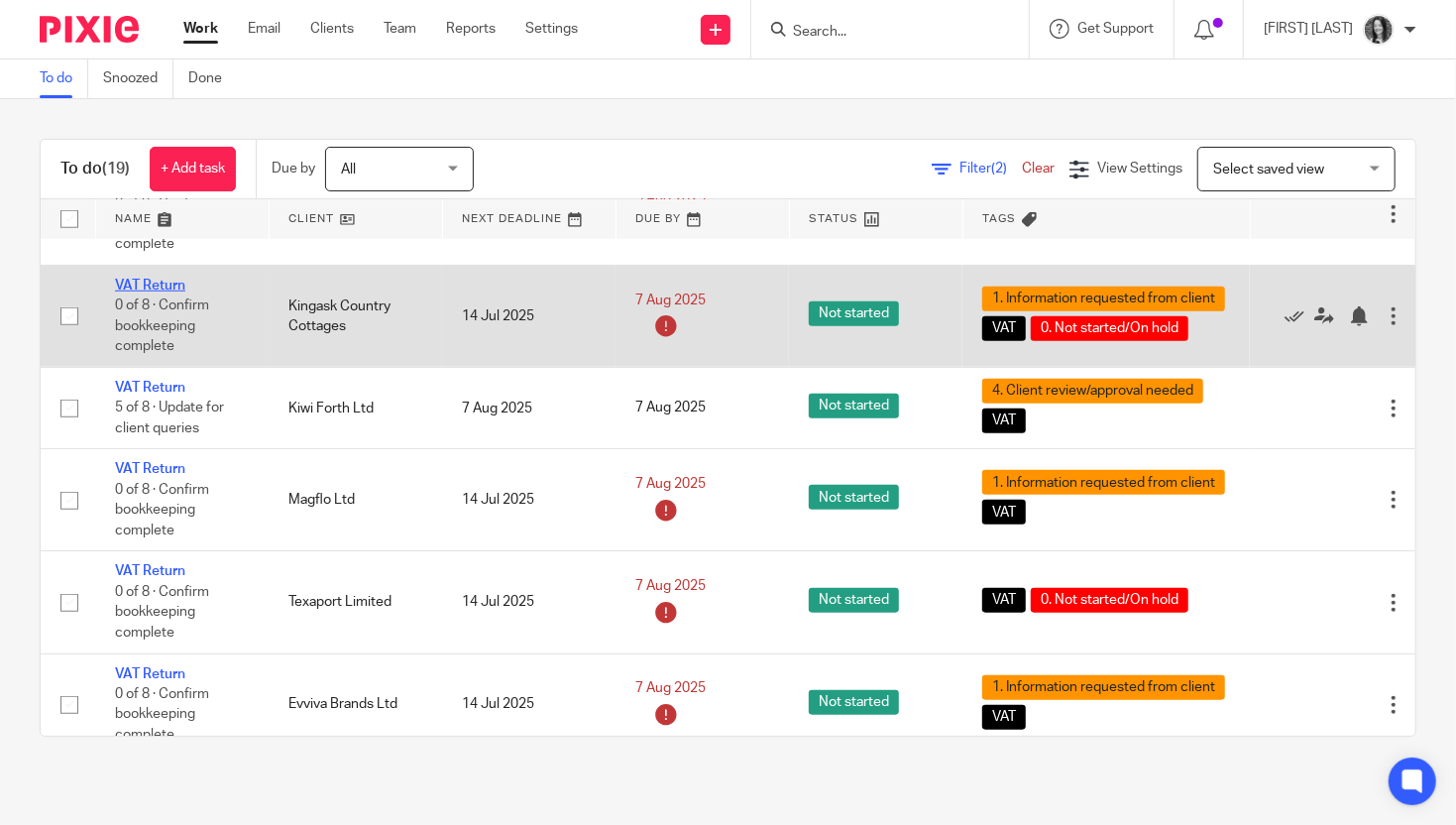 click on "VAT Return" at bounding box center (150, 286) 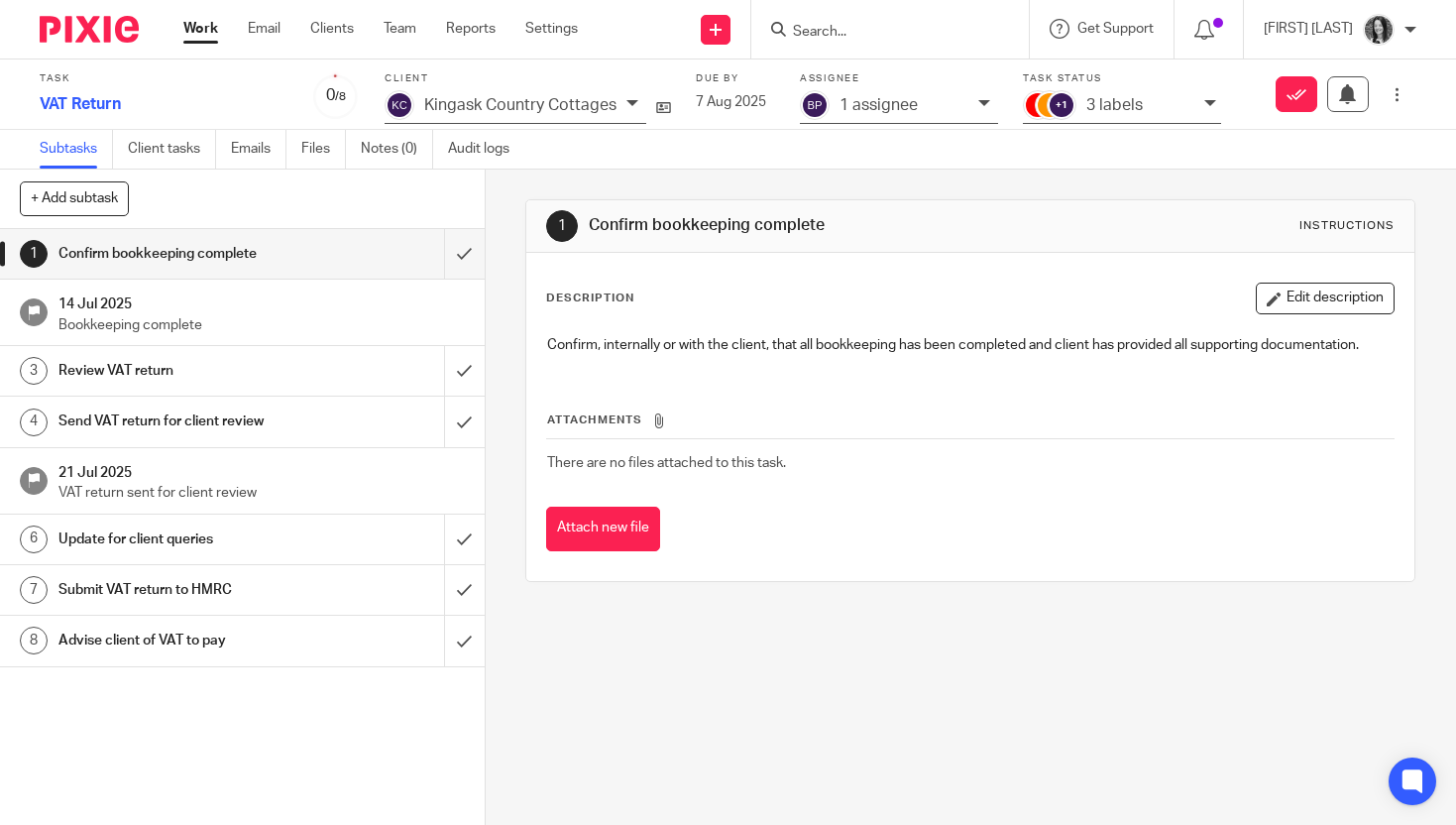 scroll, scrollTop: 0, scrollLeft: 0, axis: both 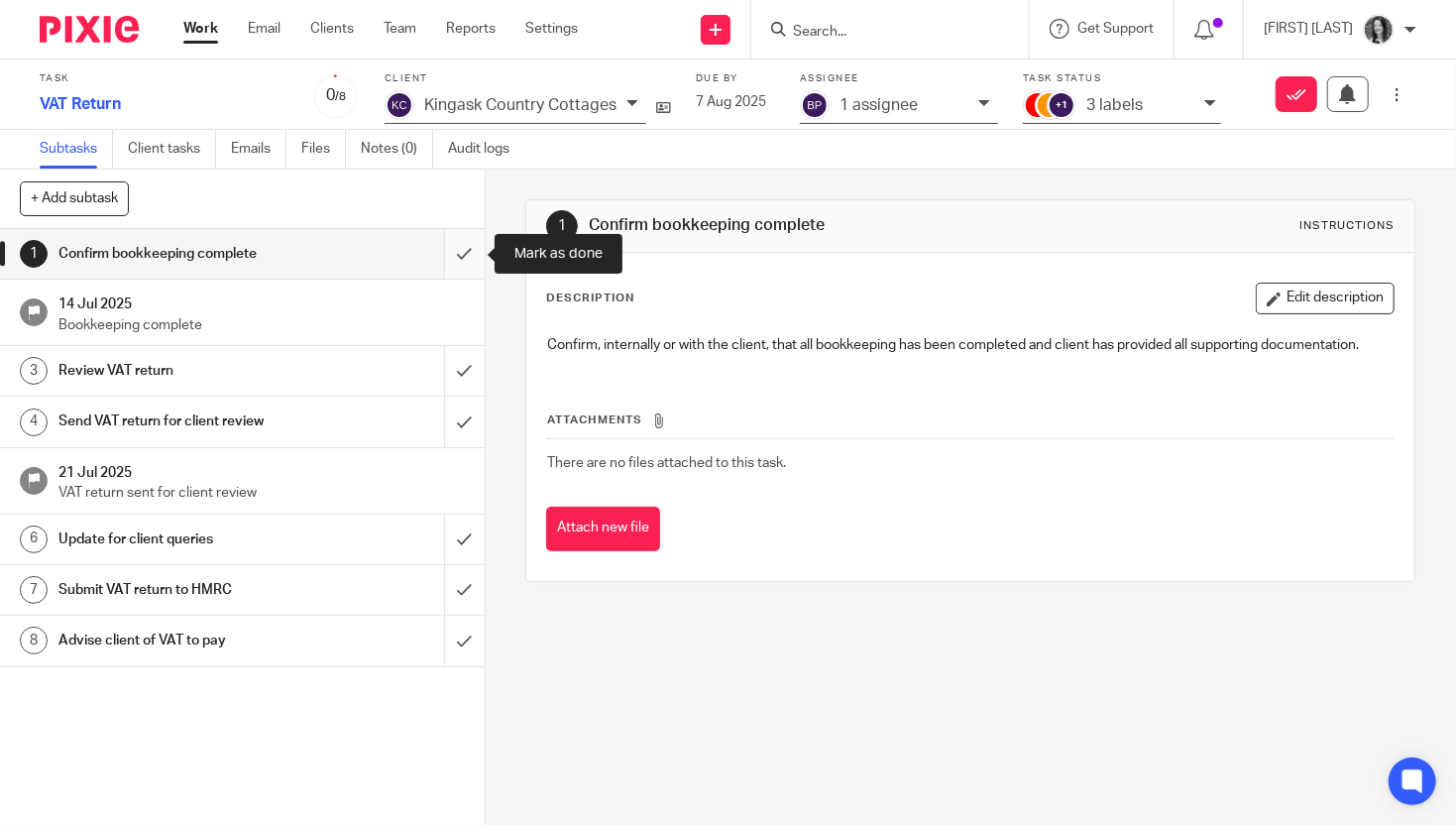 click at bounding box center [242, 254] 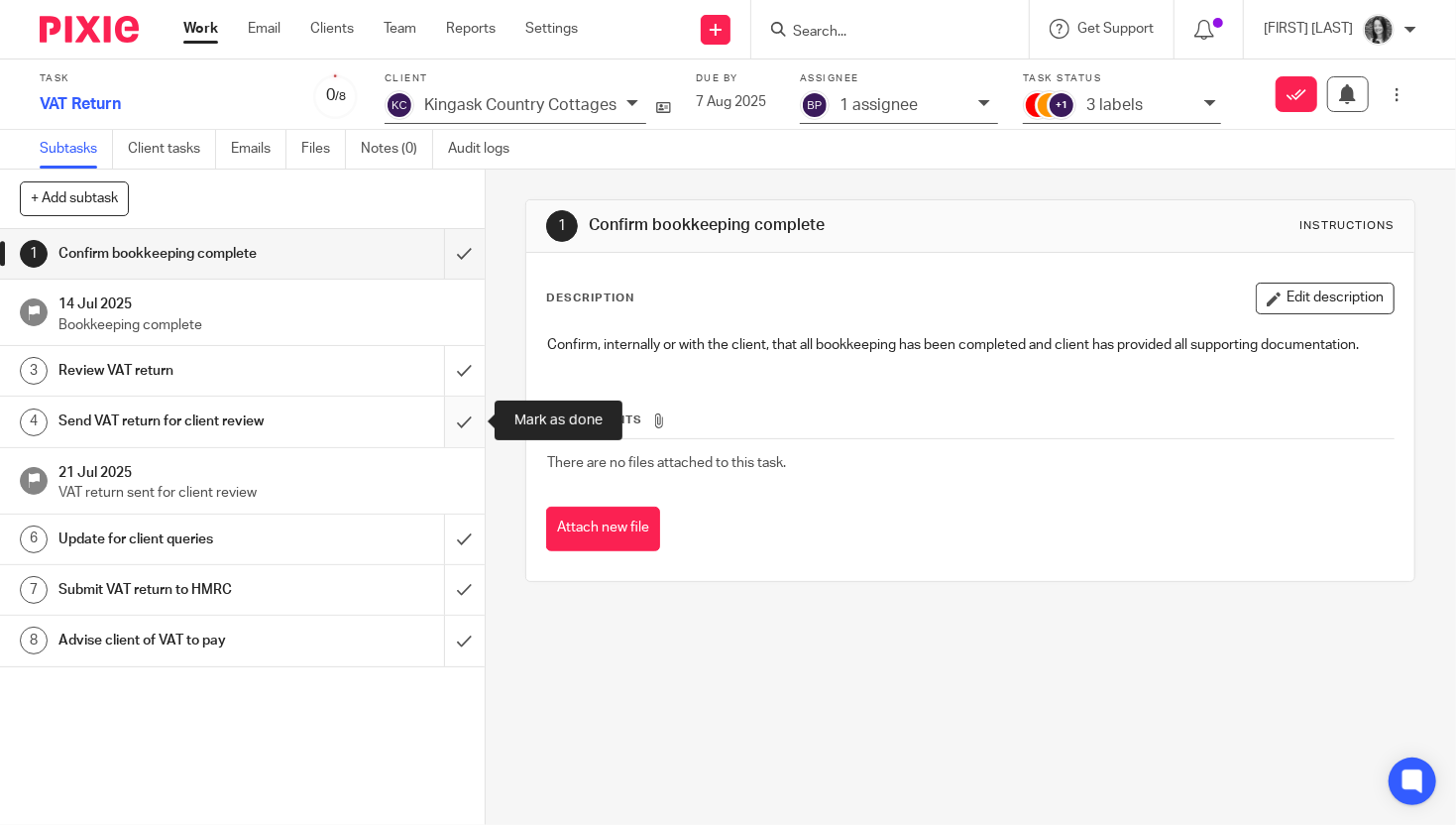 click at bounding box center [242, 421] 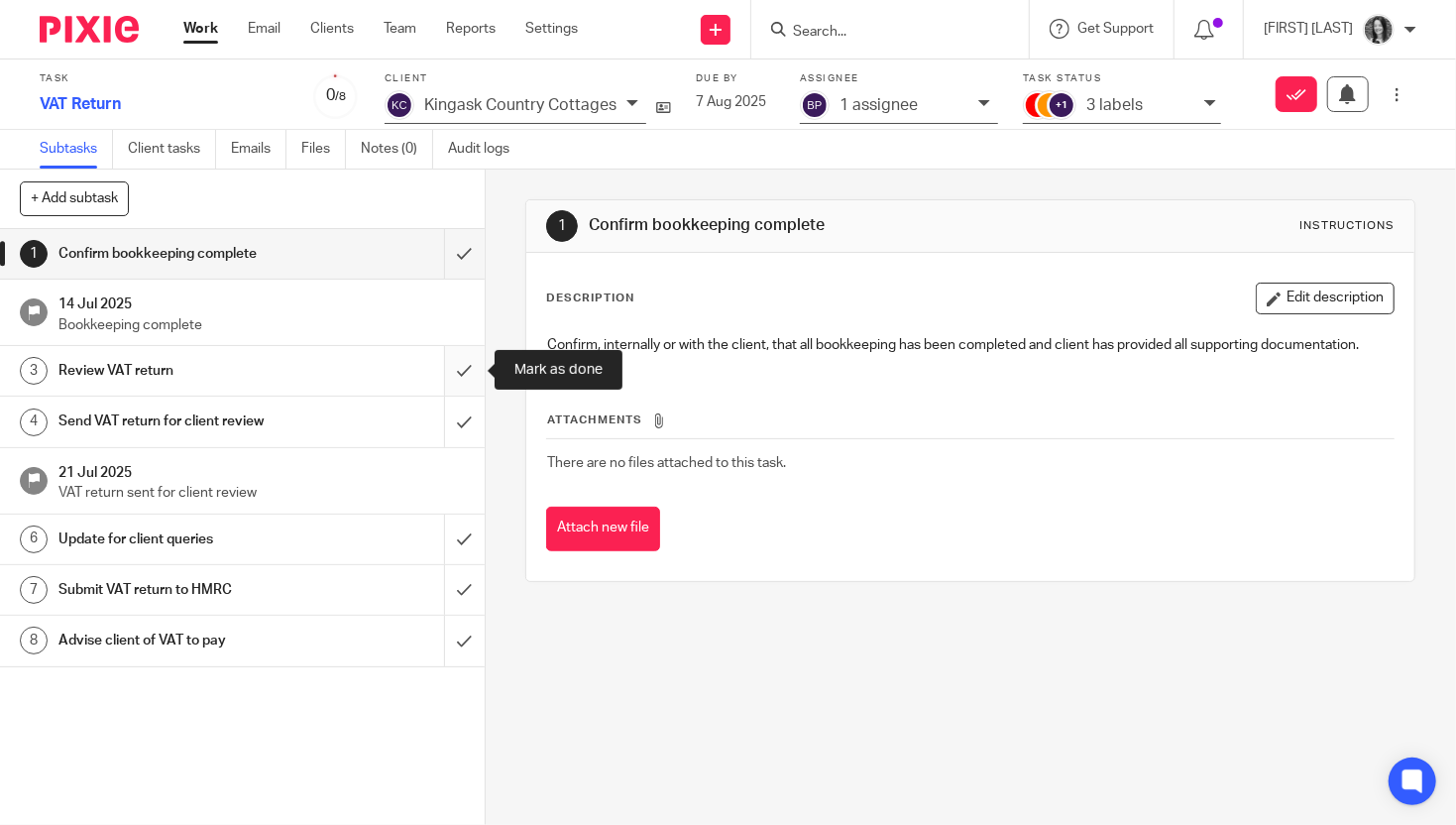 click at bounding box center (242, 371) 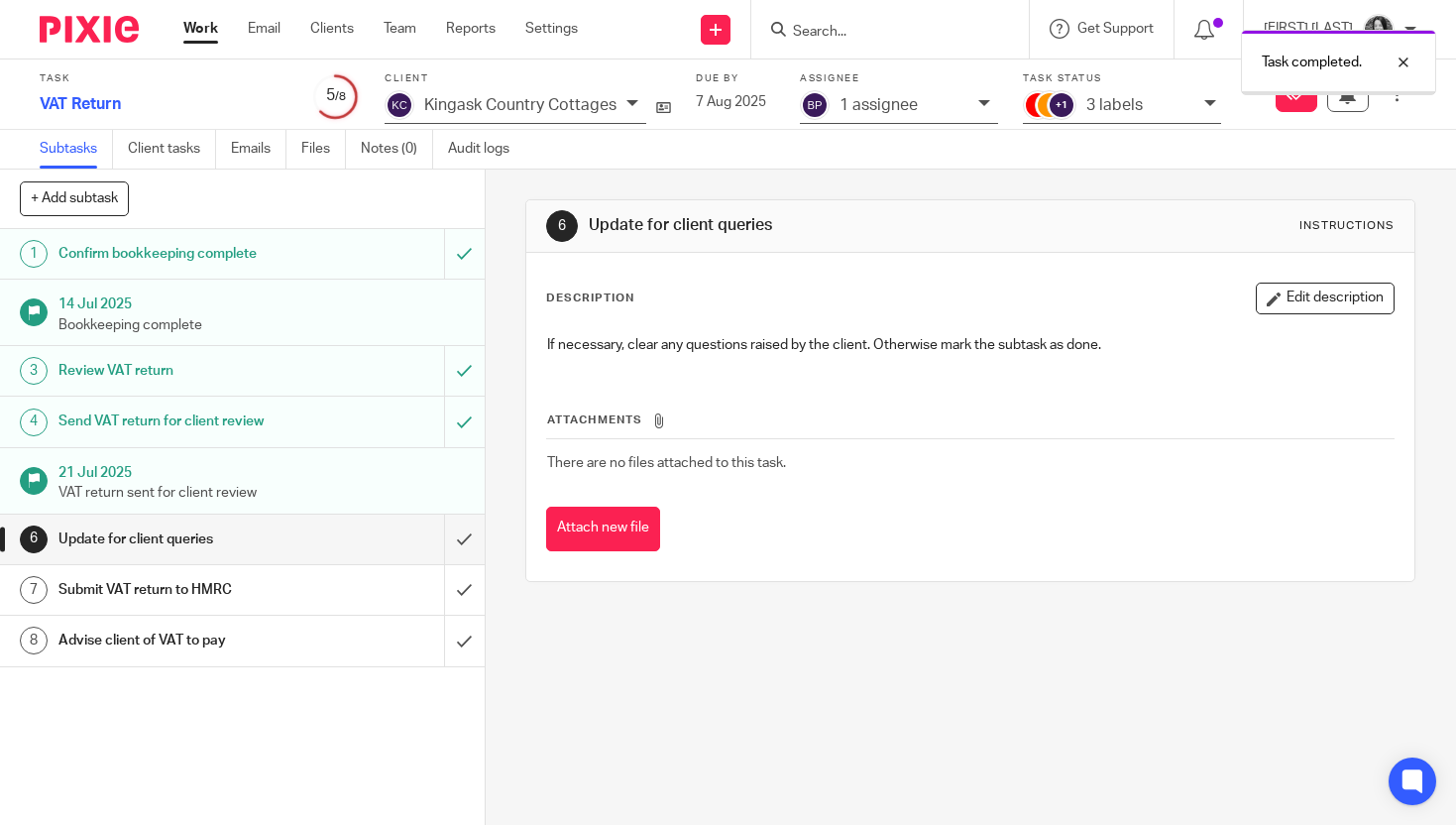 scroll, scrollTop: 0, scrollLeft: 0, axis: both 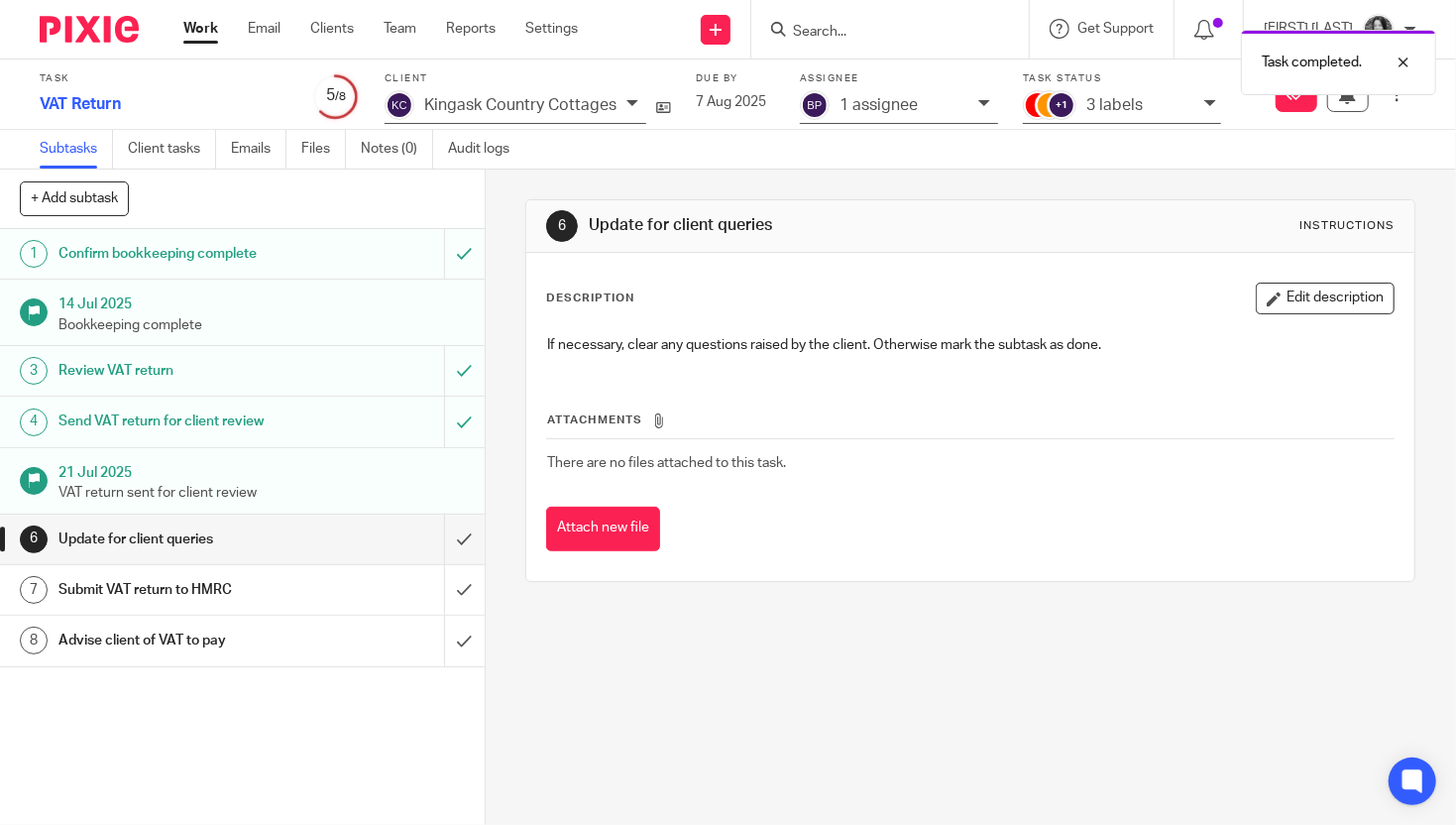 click on "3 labels" at bounding box center [1114, 105] 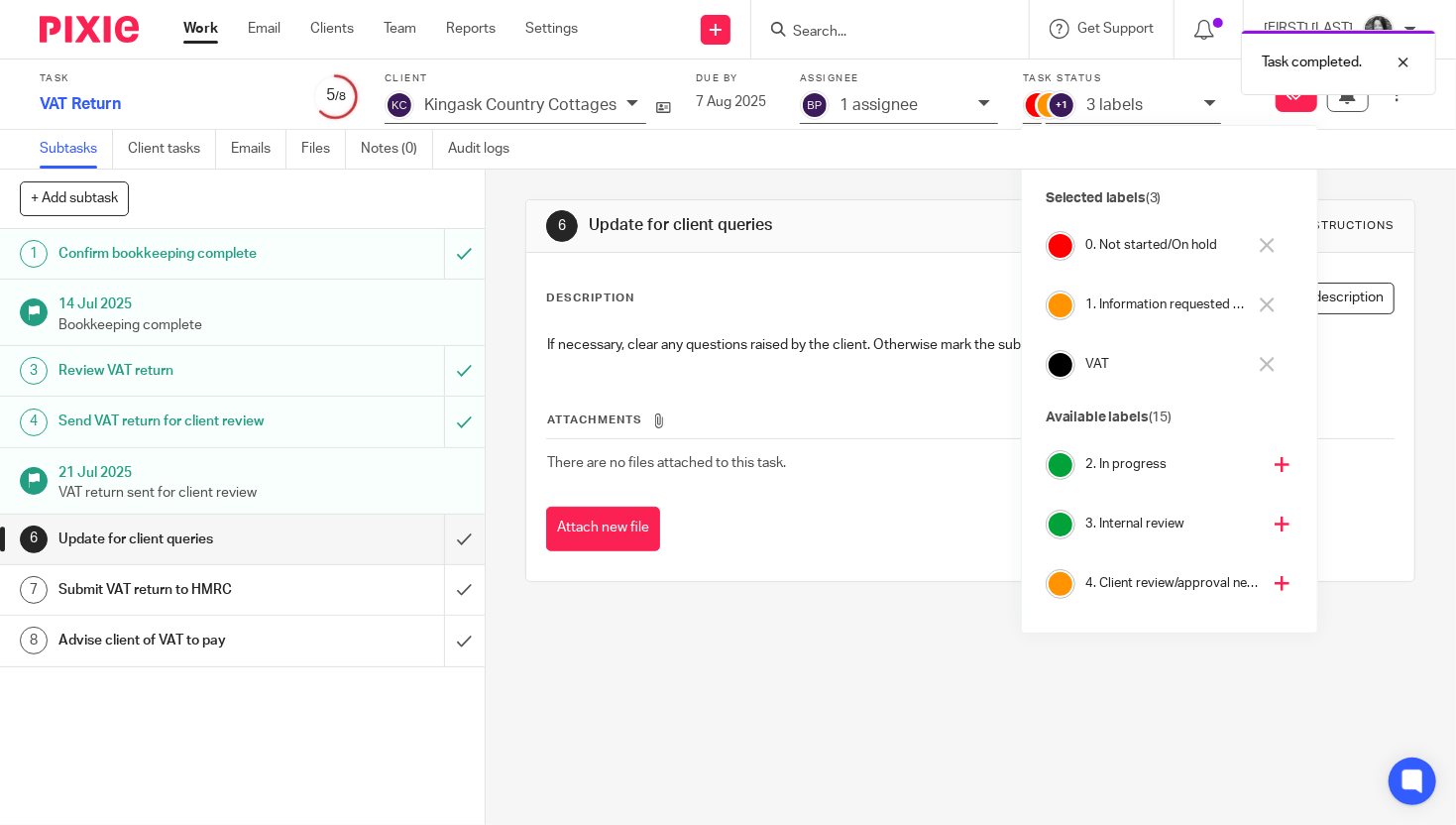 click on "0. Not started/On hold" at bounding box center [1166, 245] 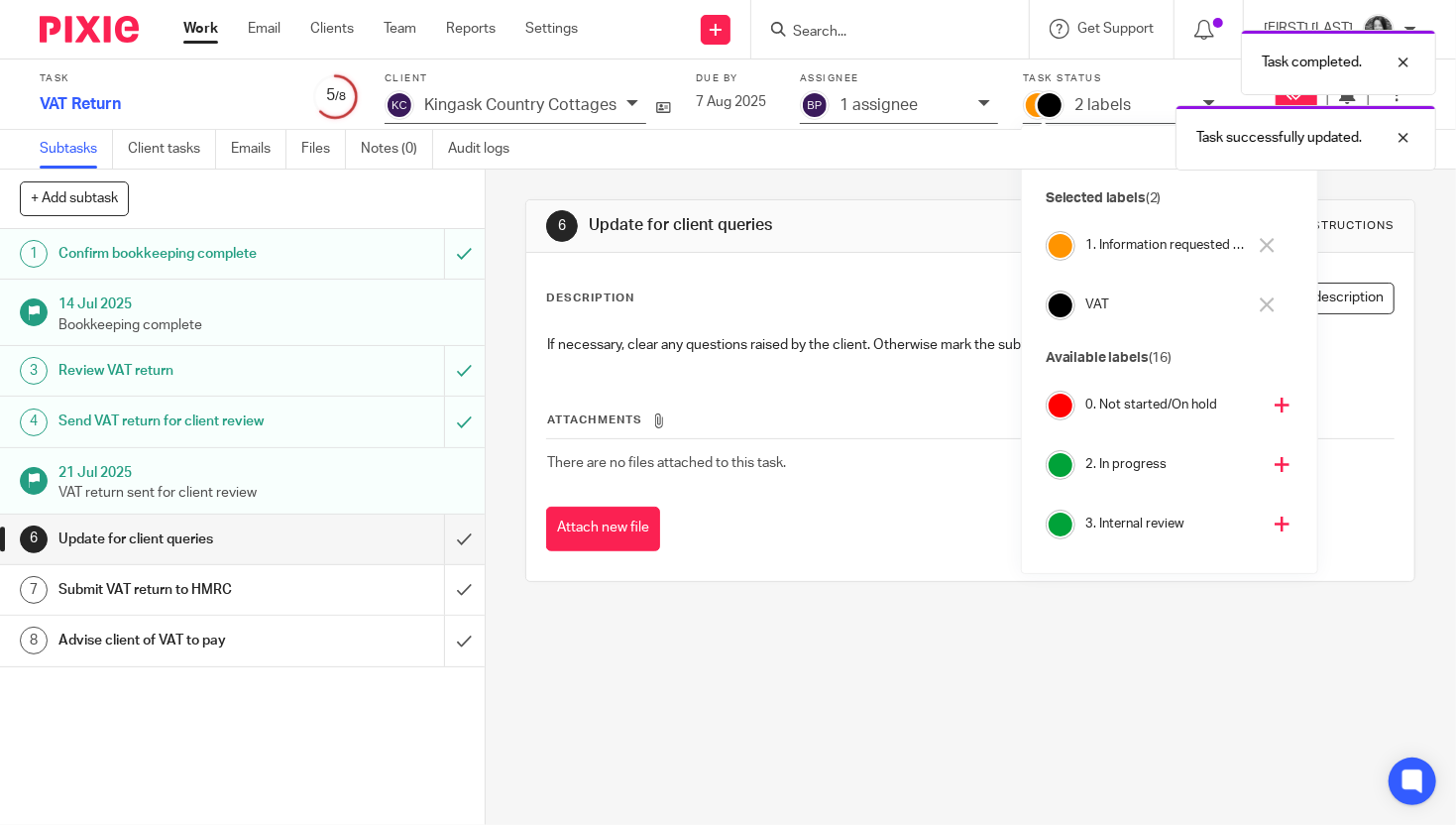 click on "1. Information requested from client" at bounding box center (1166, 245) 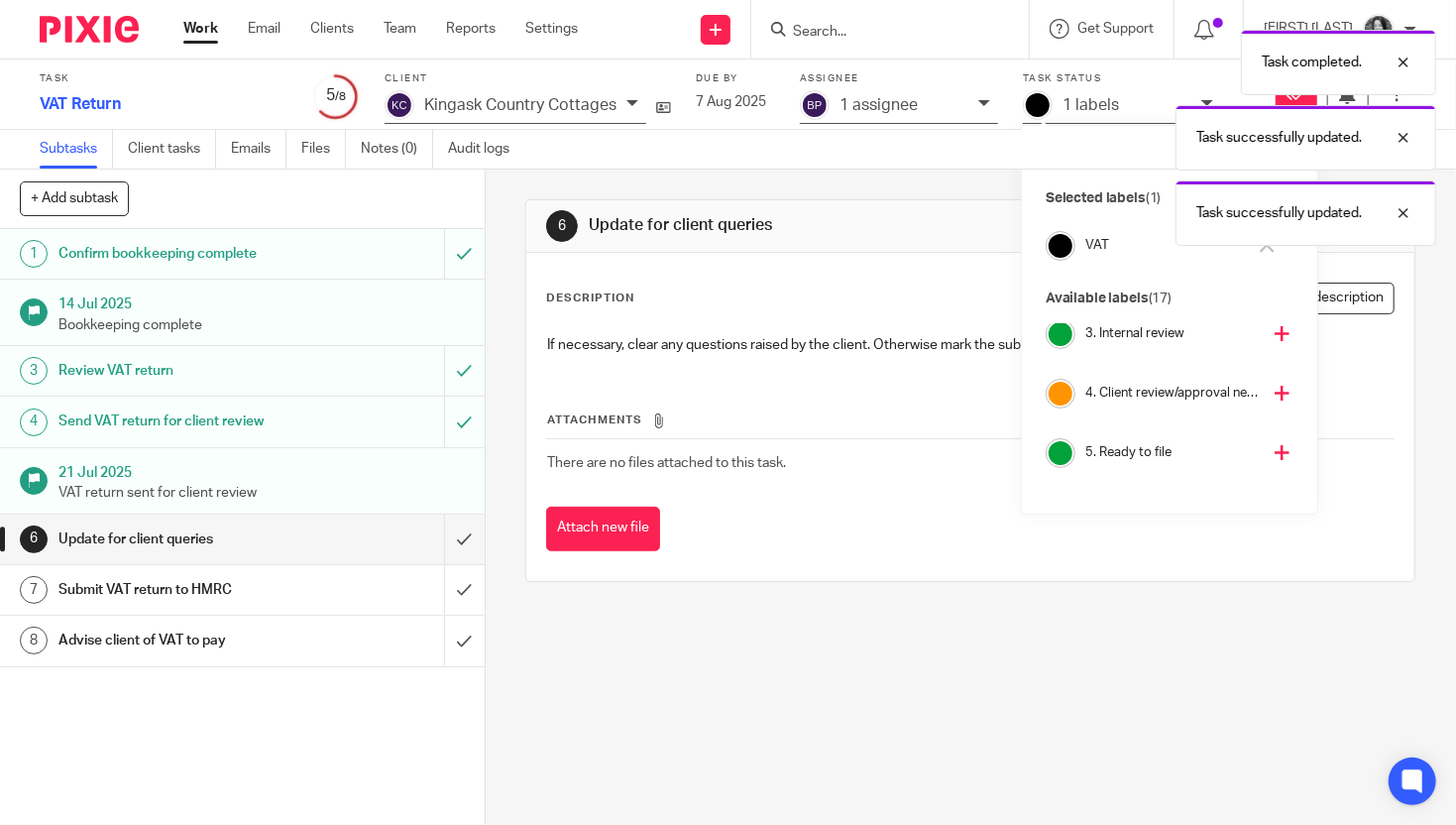 scroll, scrollTop: 195, scrollLeft: 0, axis: vertical 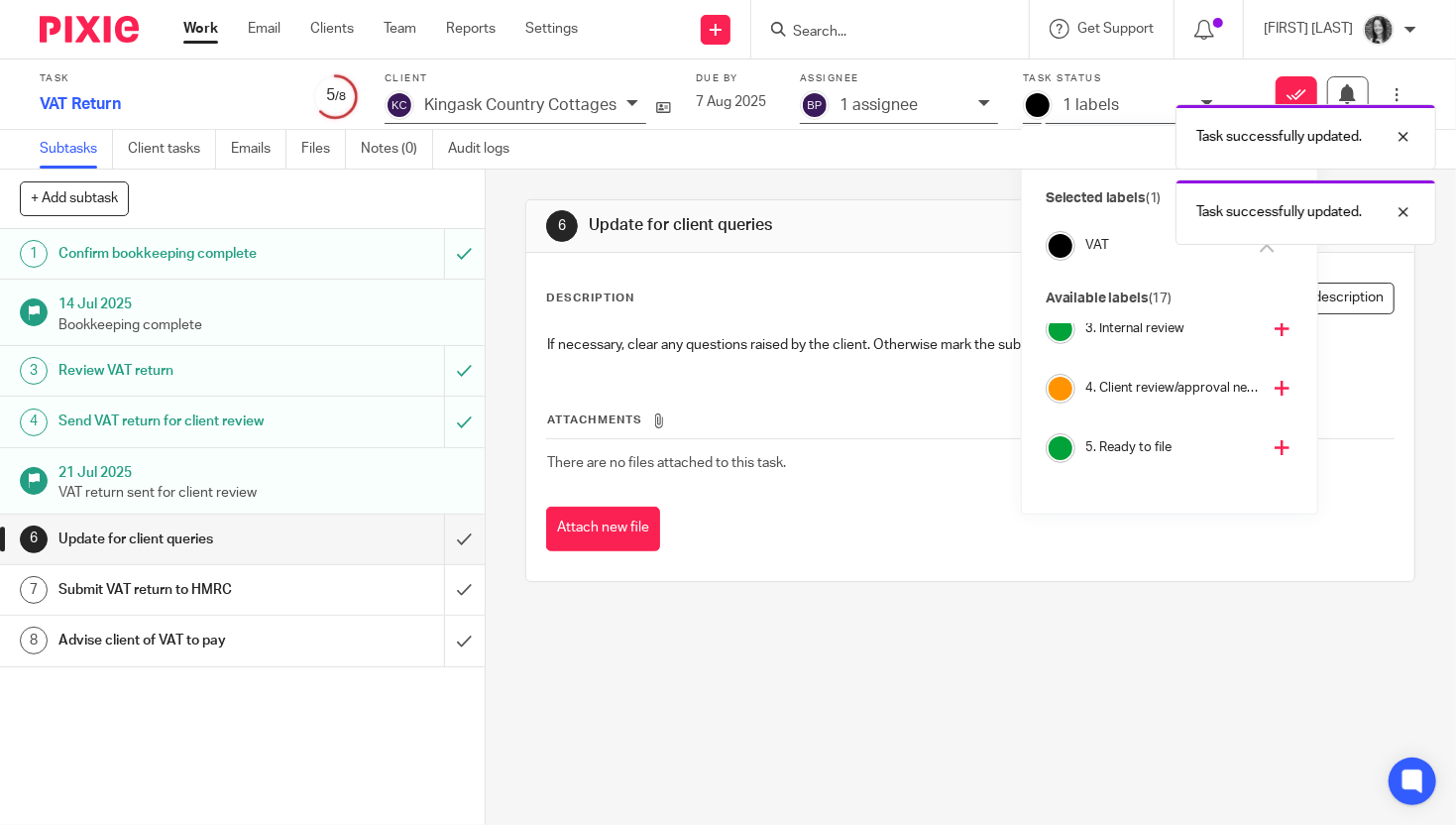 click on "4. Client review/approval needed" at bounding box center (1173, 388) 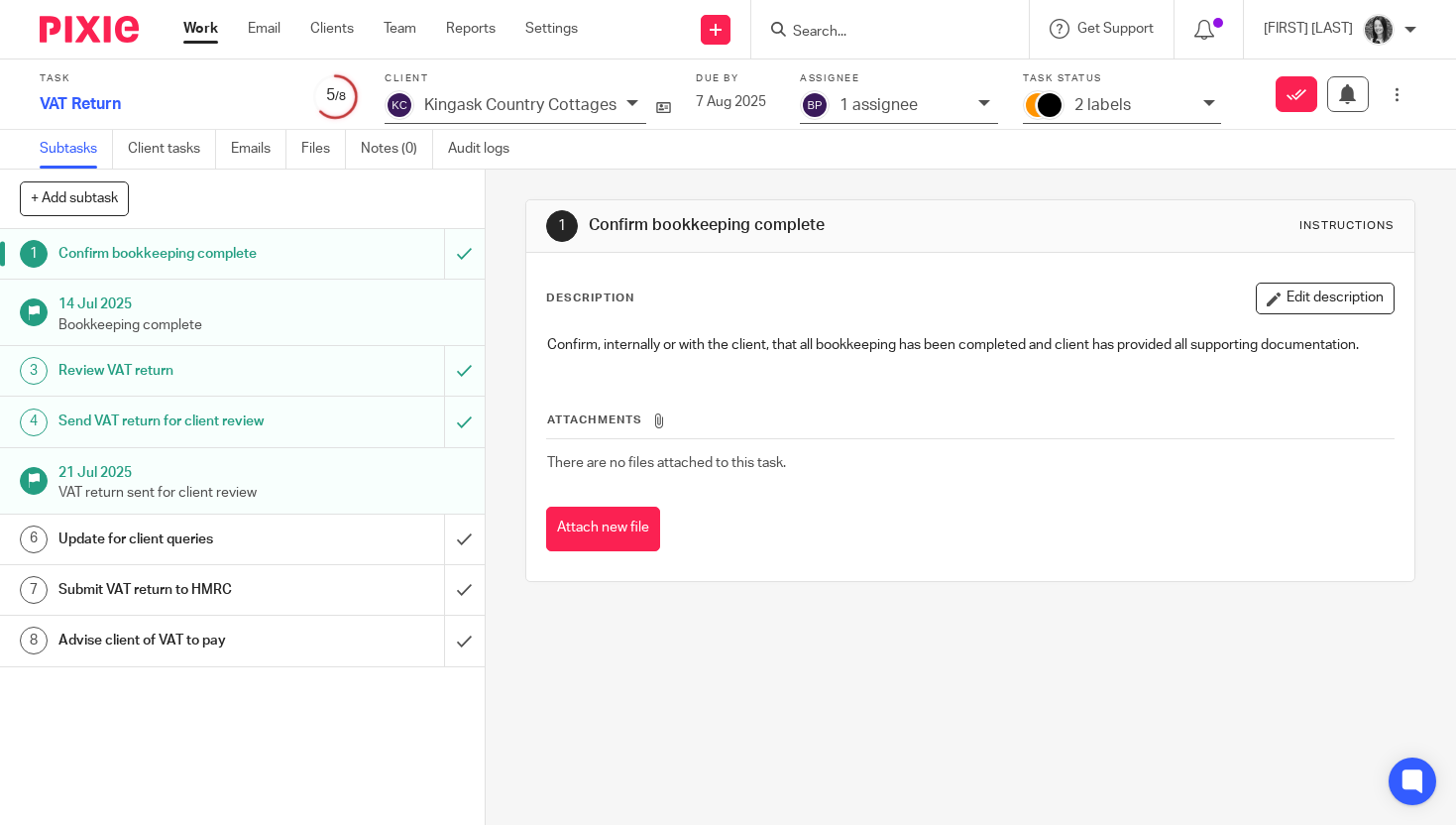 scroll, scrollTop: 0, scrollLeft: 0, axis: both 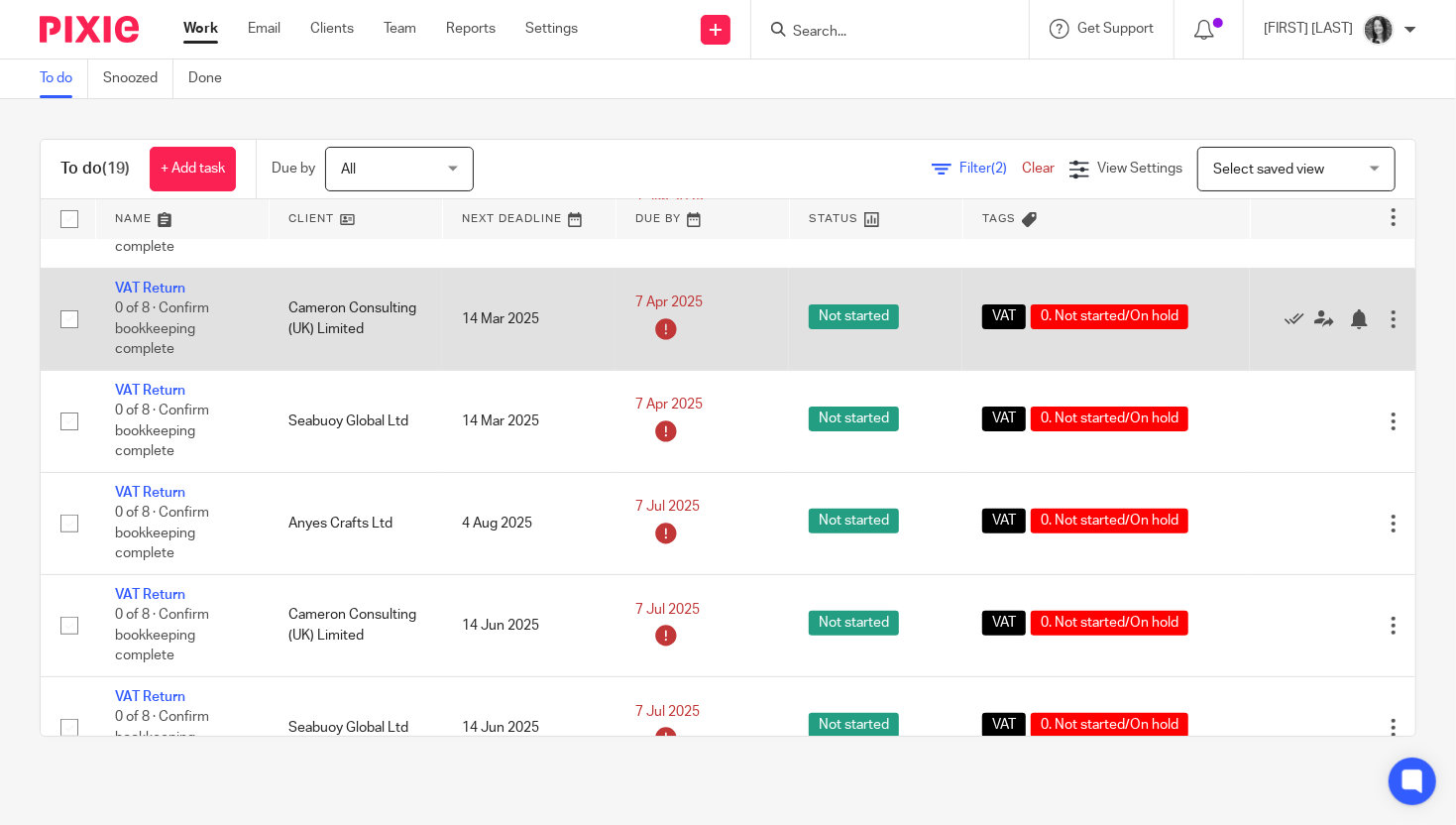 click at bounding box center (1394, 319) 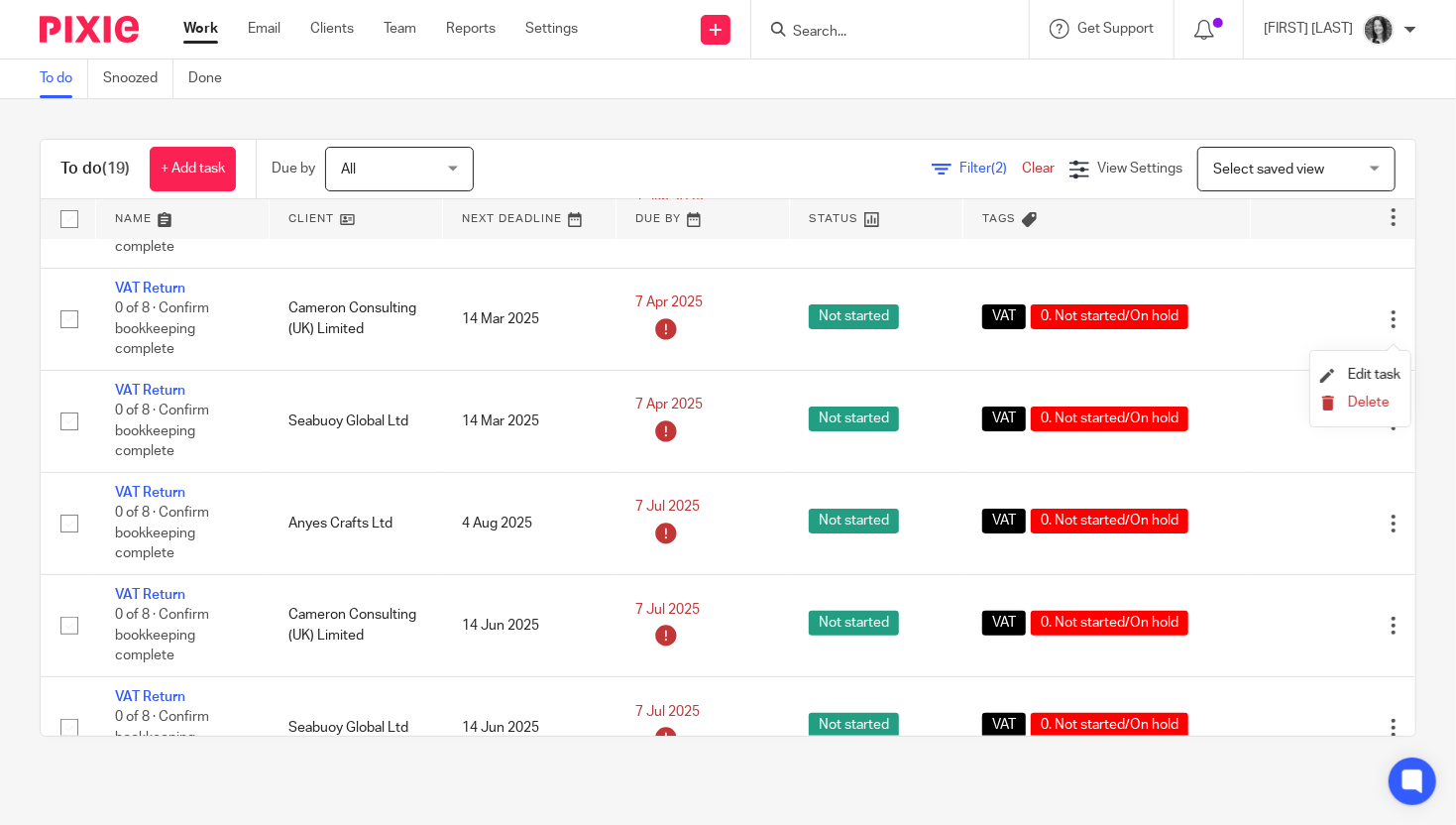 click on "Delete" at bounding box center (1369, 403) 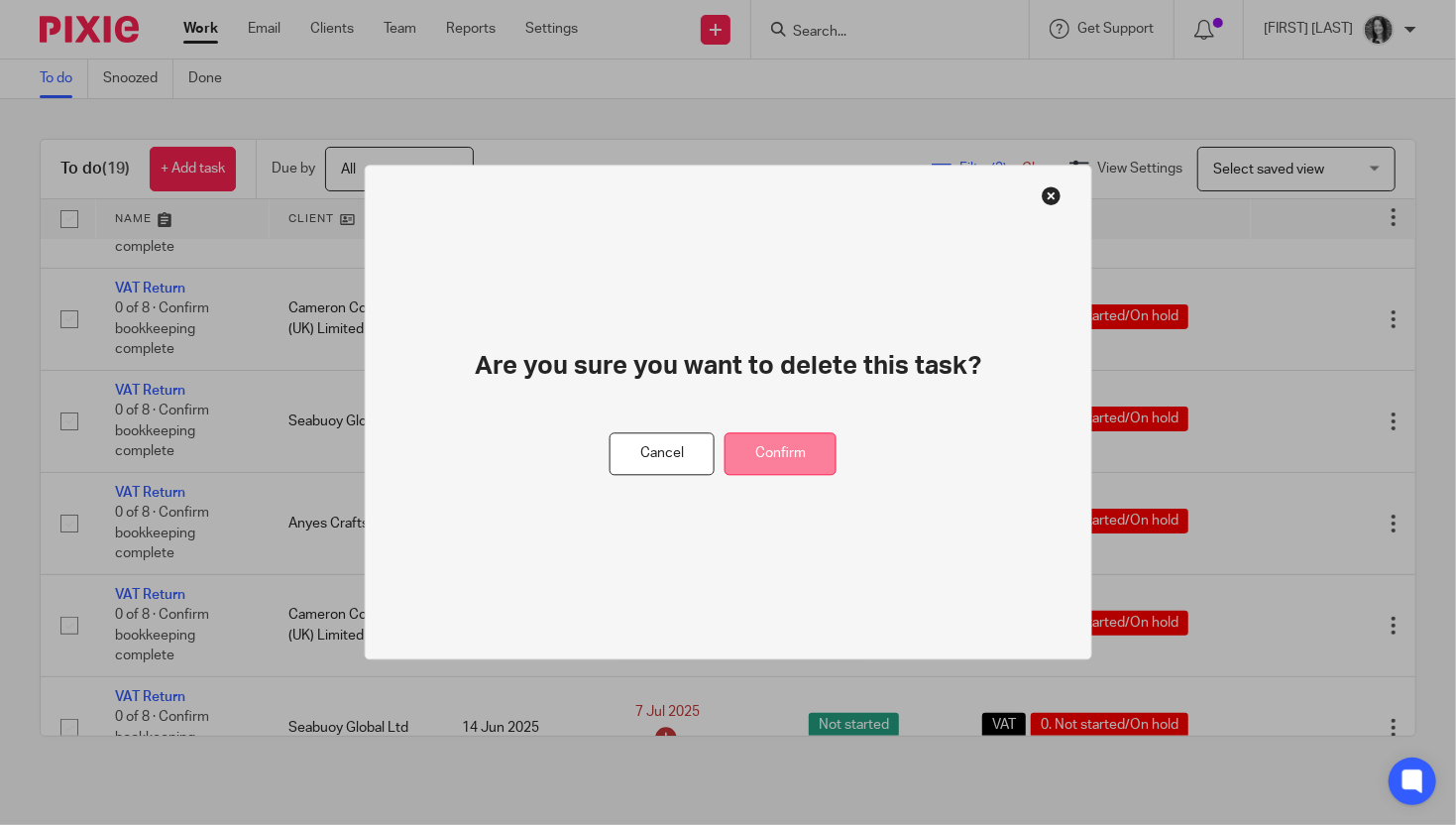 click on "Confirm" at bounding box center (780, 454) 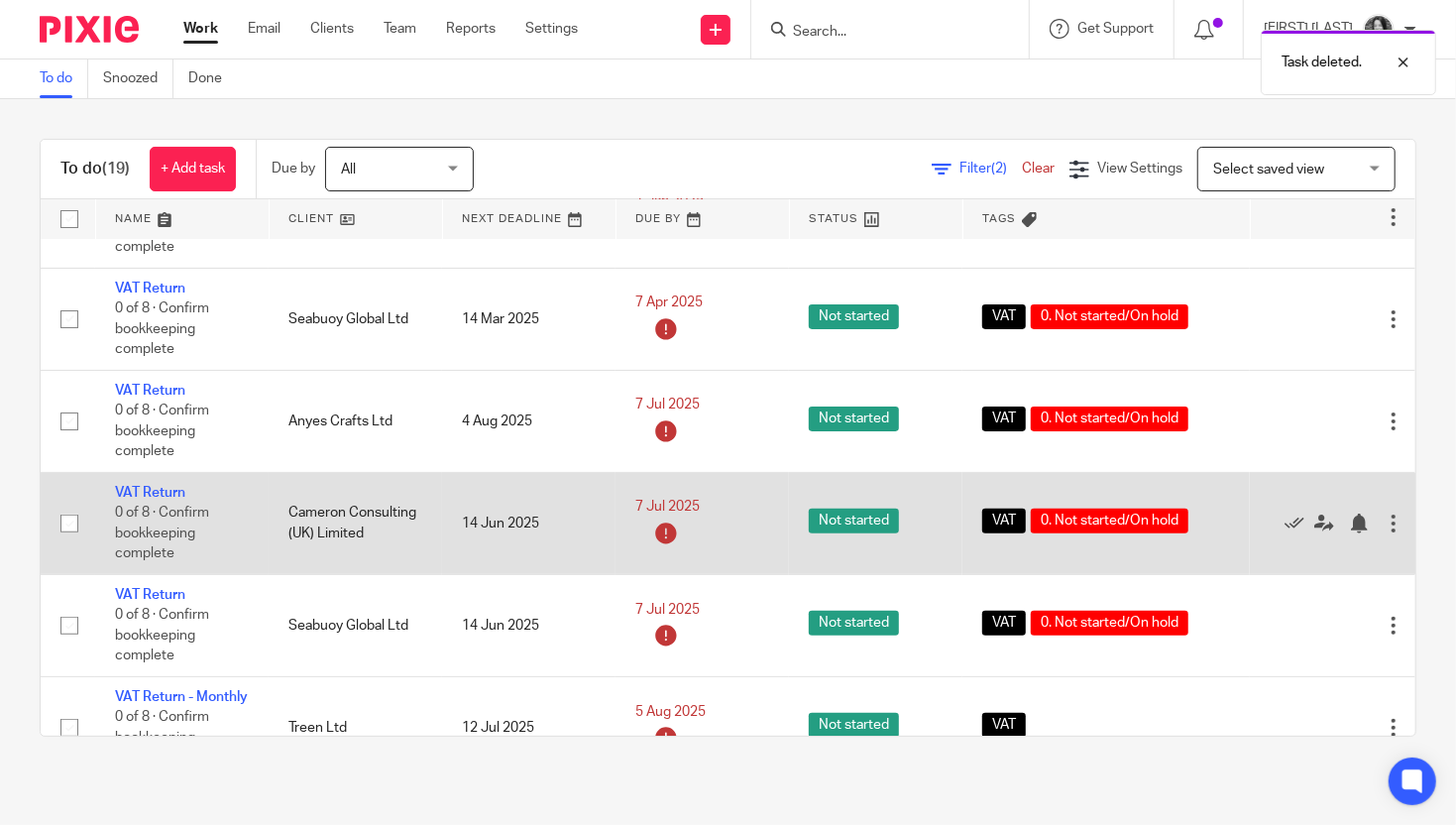 click at bounding box center [1394, 524] 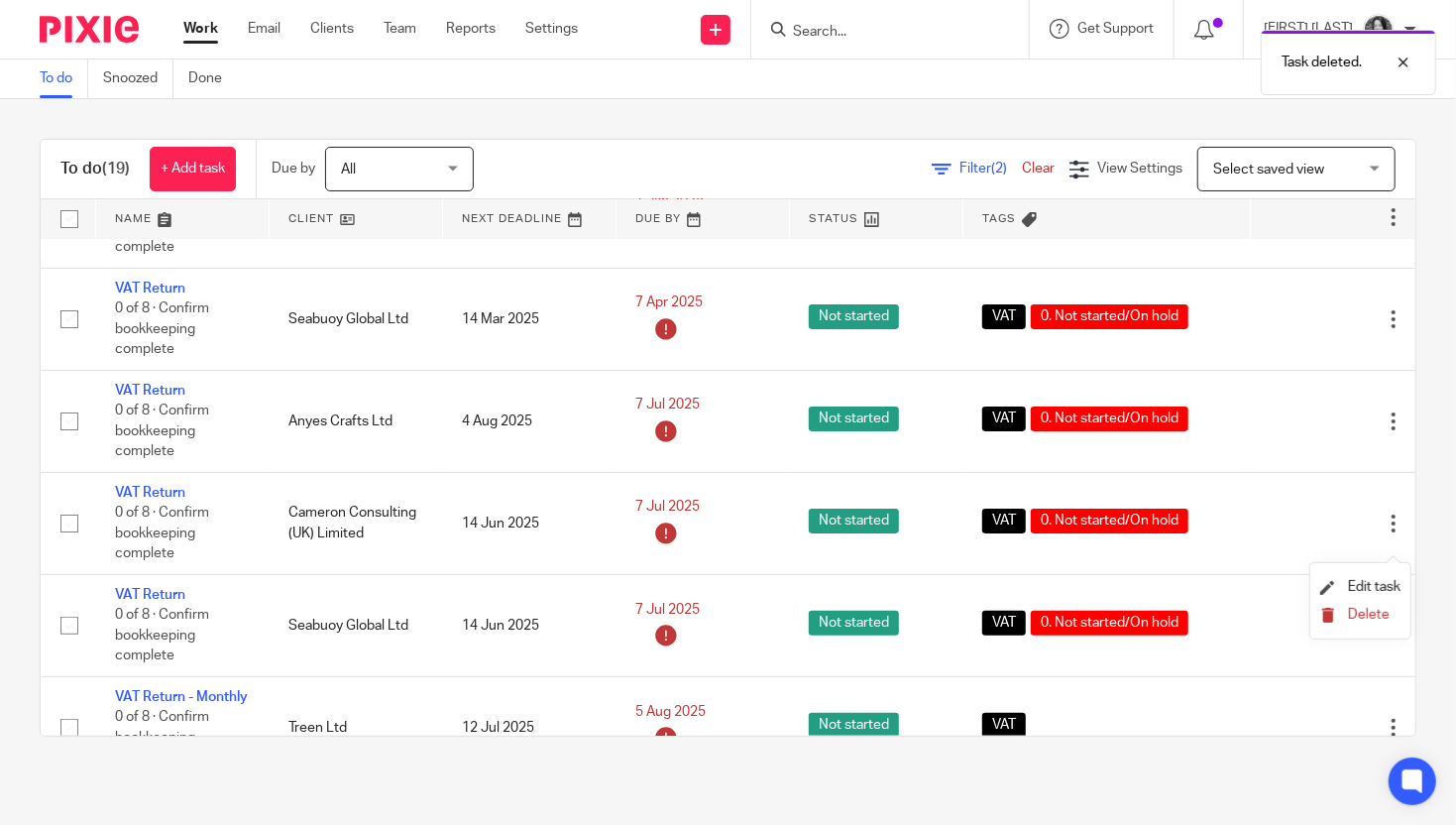 click on "Delete" at bounding box center [1369, 615] 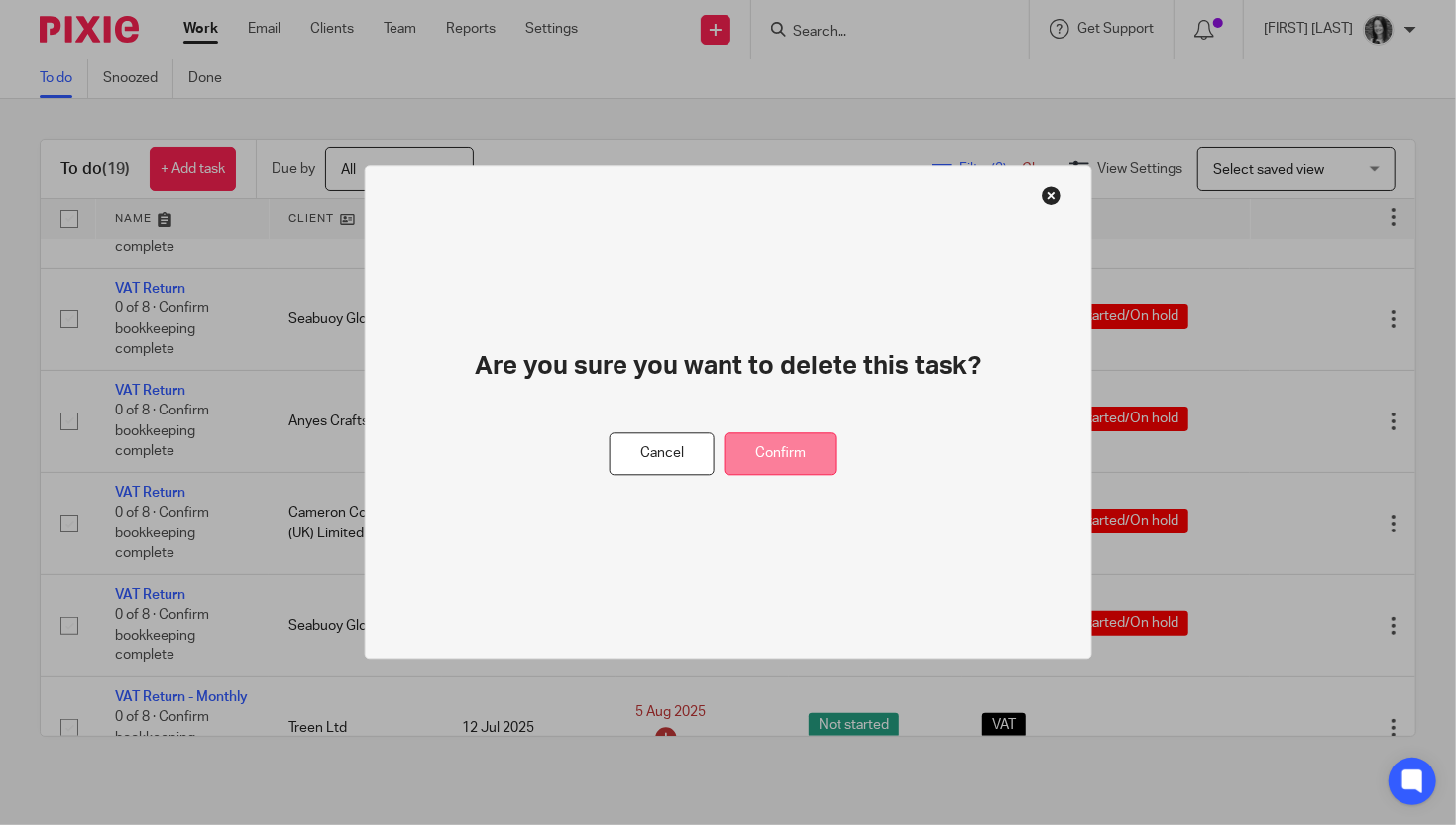 click on "Confirm" at bounding box center [780, 454] 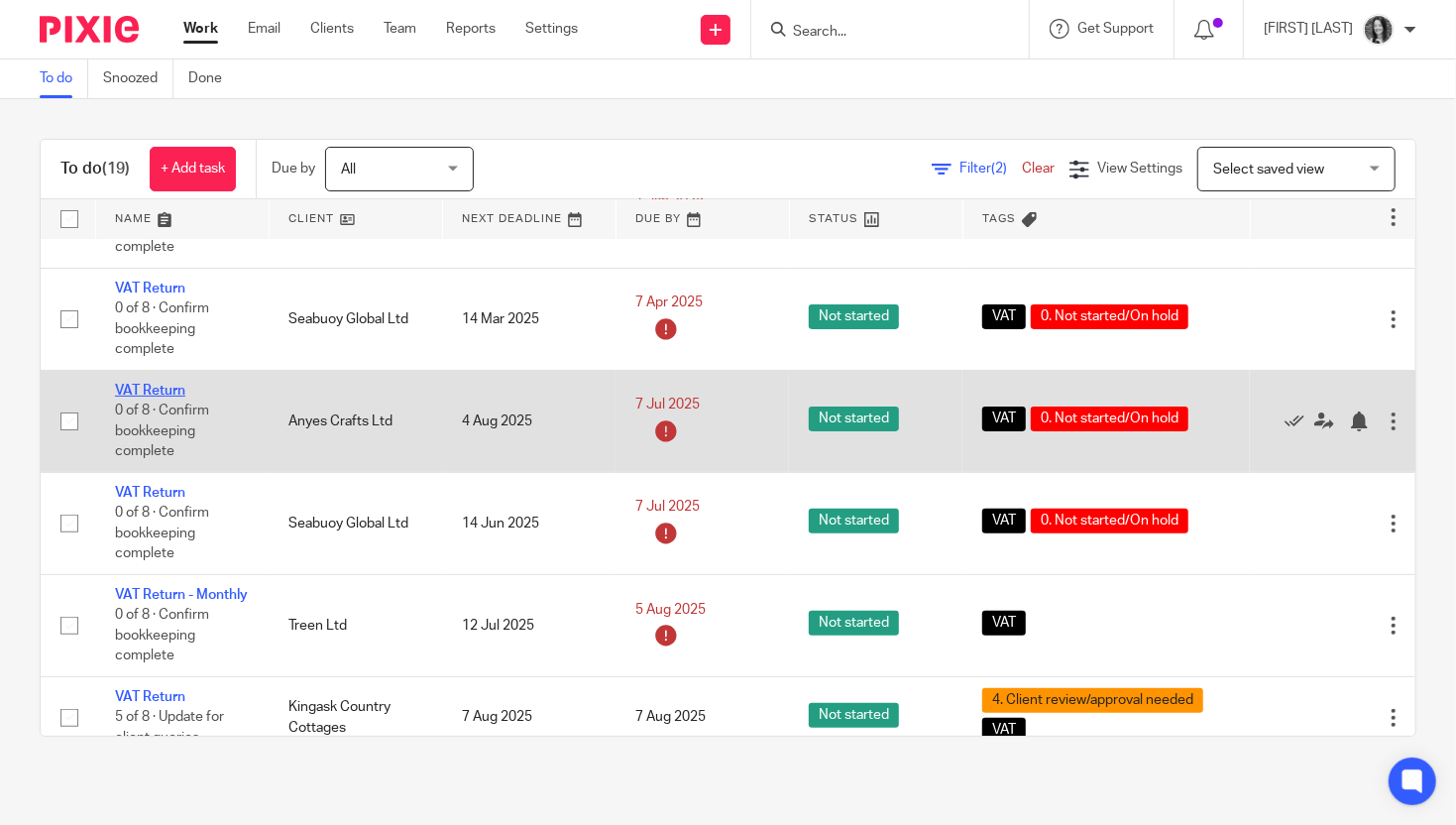 click on "VAT Return" at bounding box center (150, 391) 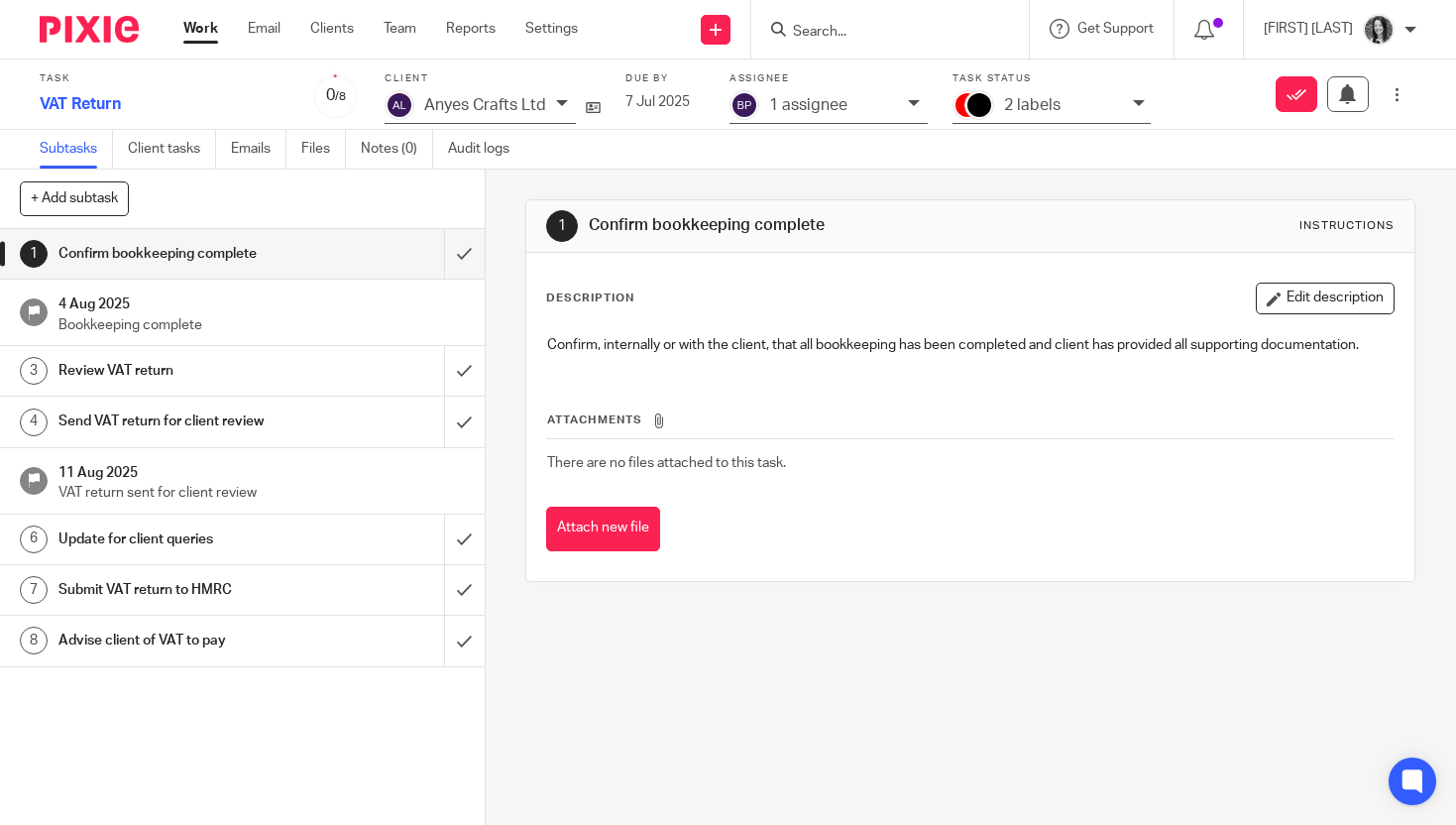 scroll, scrollTop: 0, scrollLeft: 0, axis: both 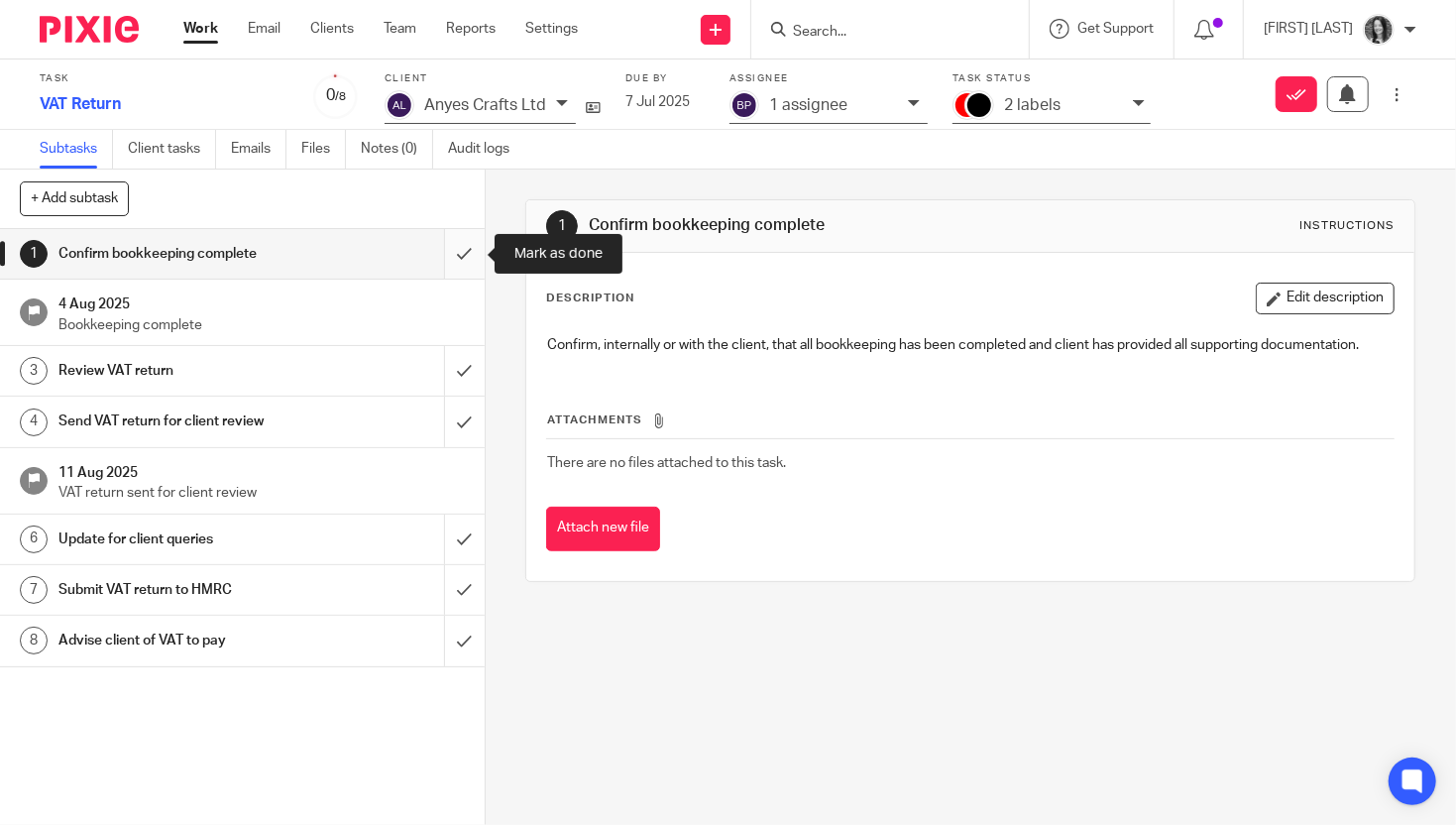 click at bounding box center [242, 254] 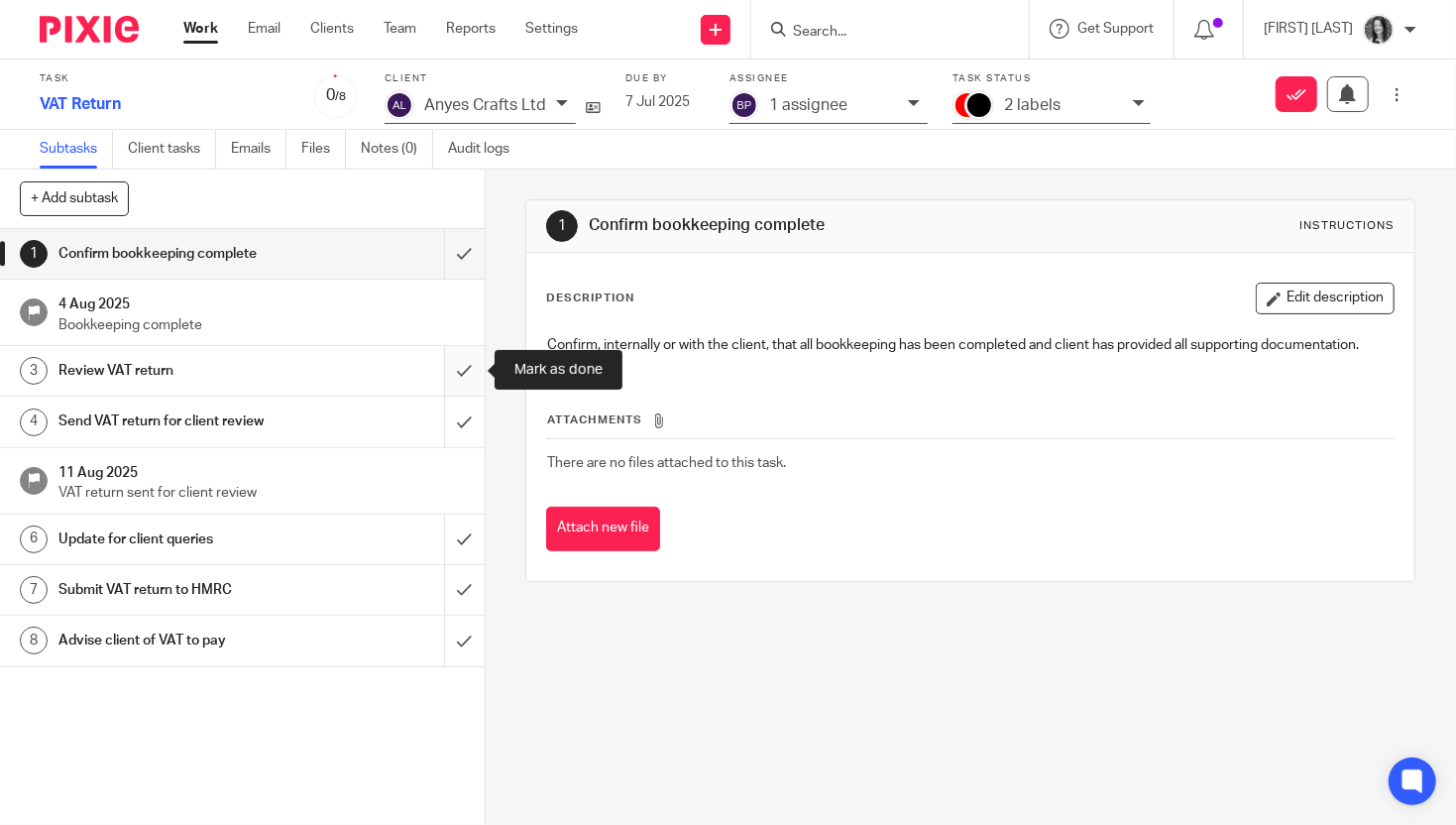 click at bounding box center (242, 371) 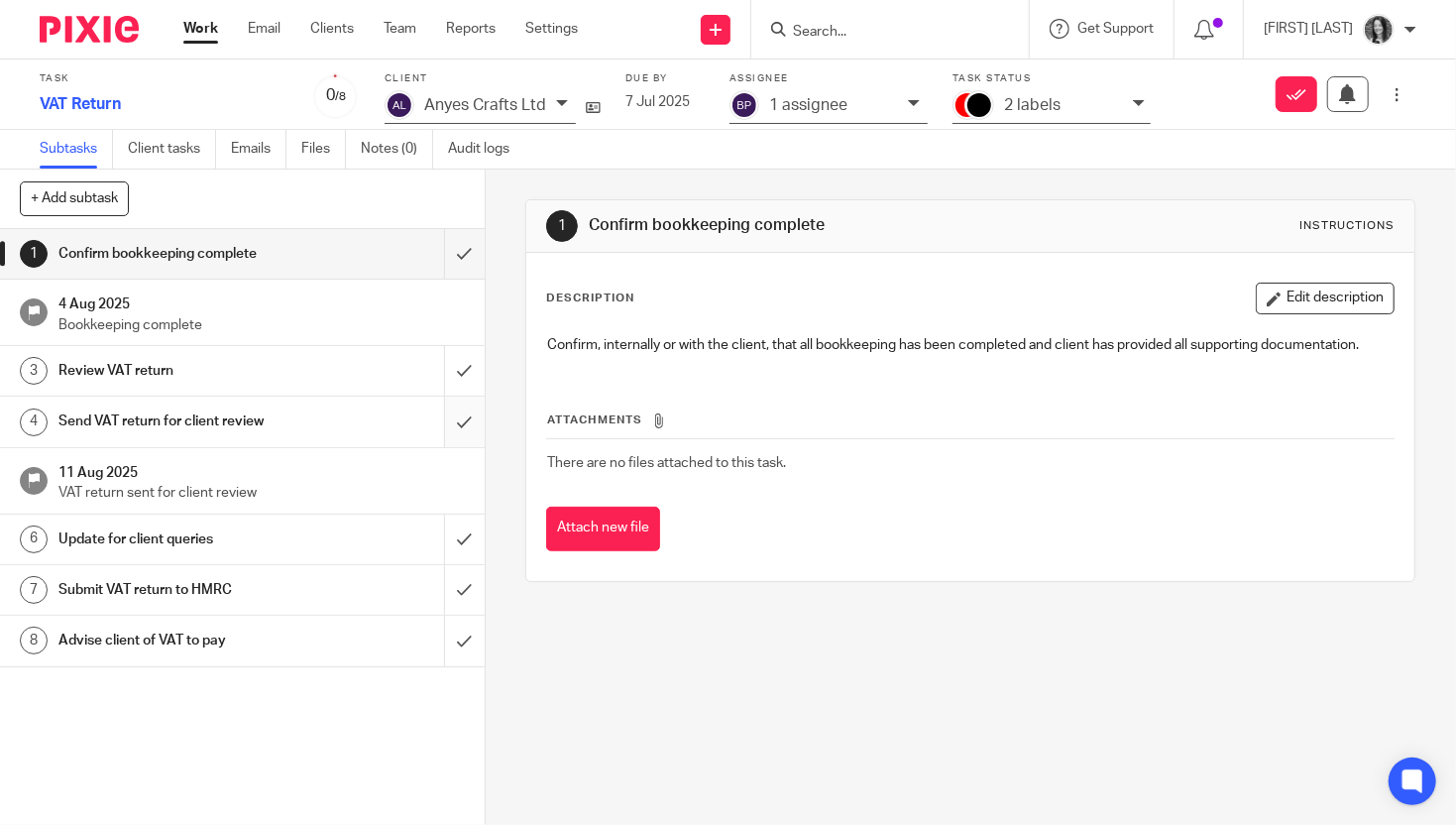 click at bounding box center (242, 421) 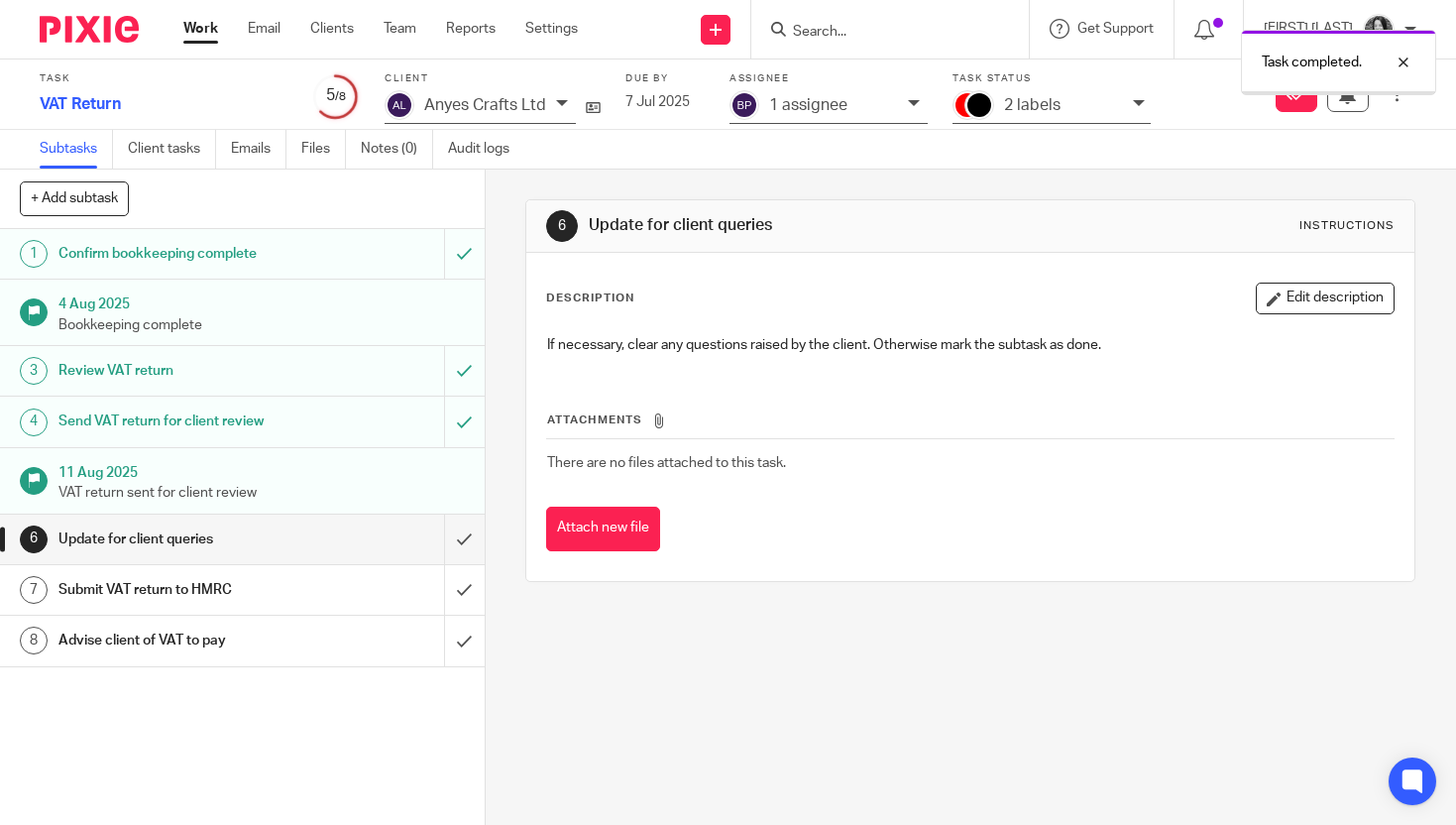 scroll, scrollTop: 0, scrollLeft: 0, axis: both 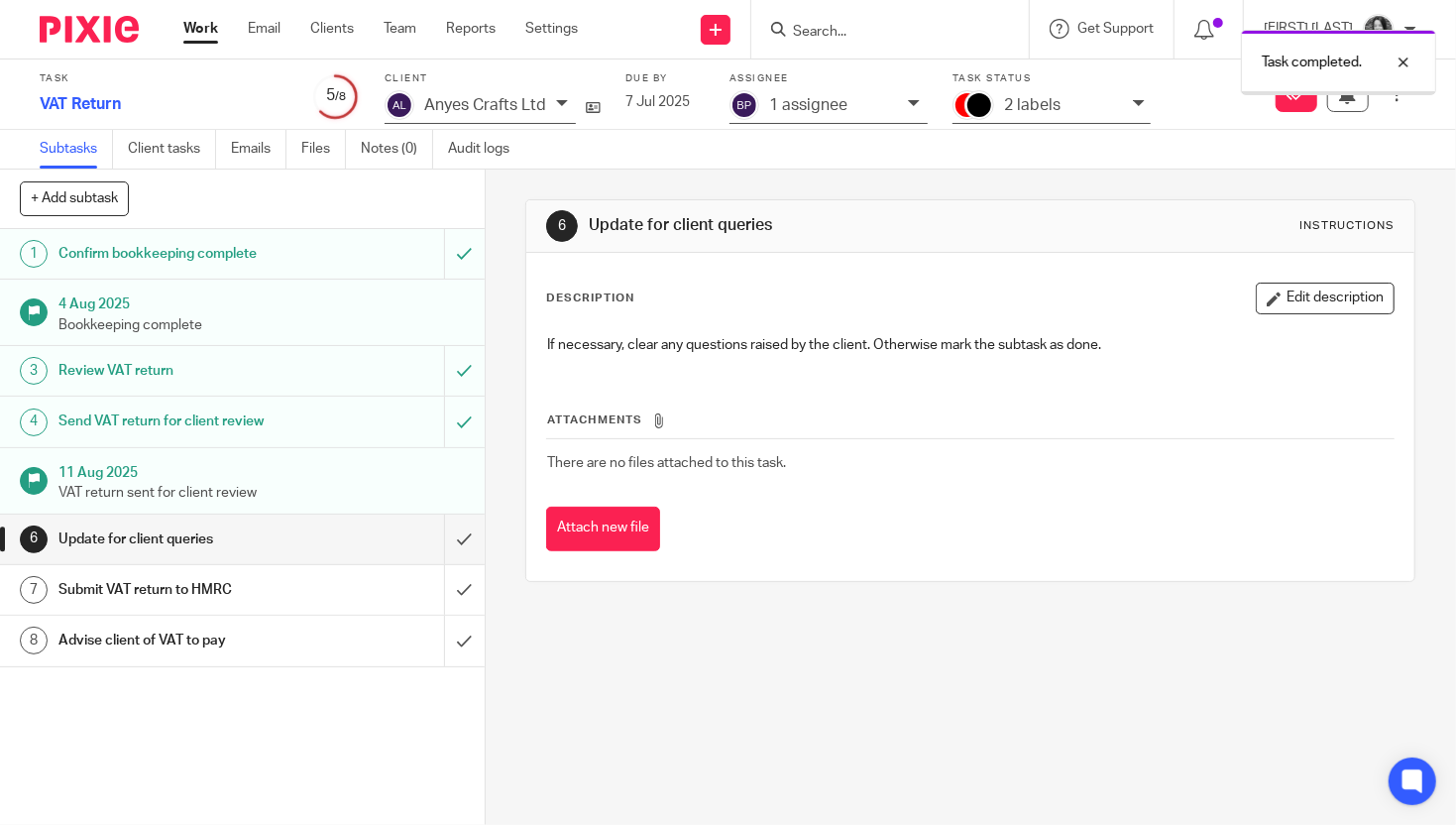 click on "2 labels" at bounding box center (1032, 105) 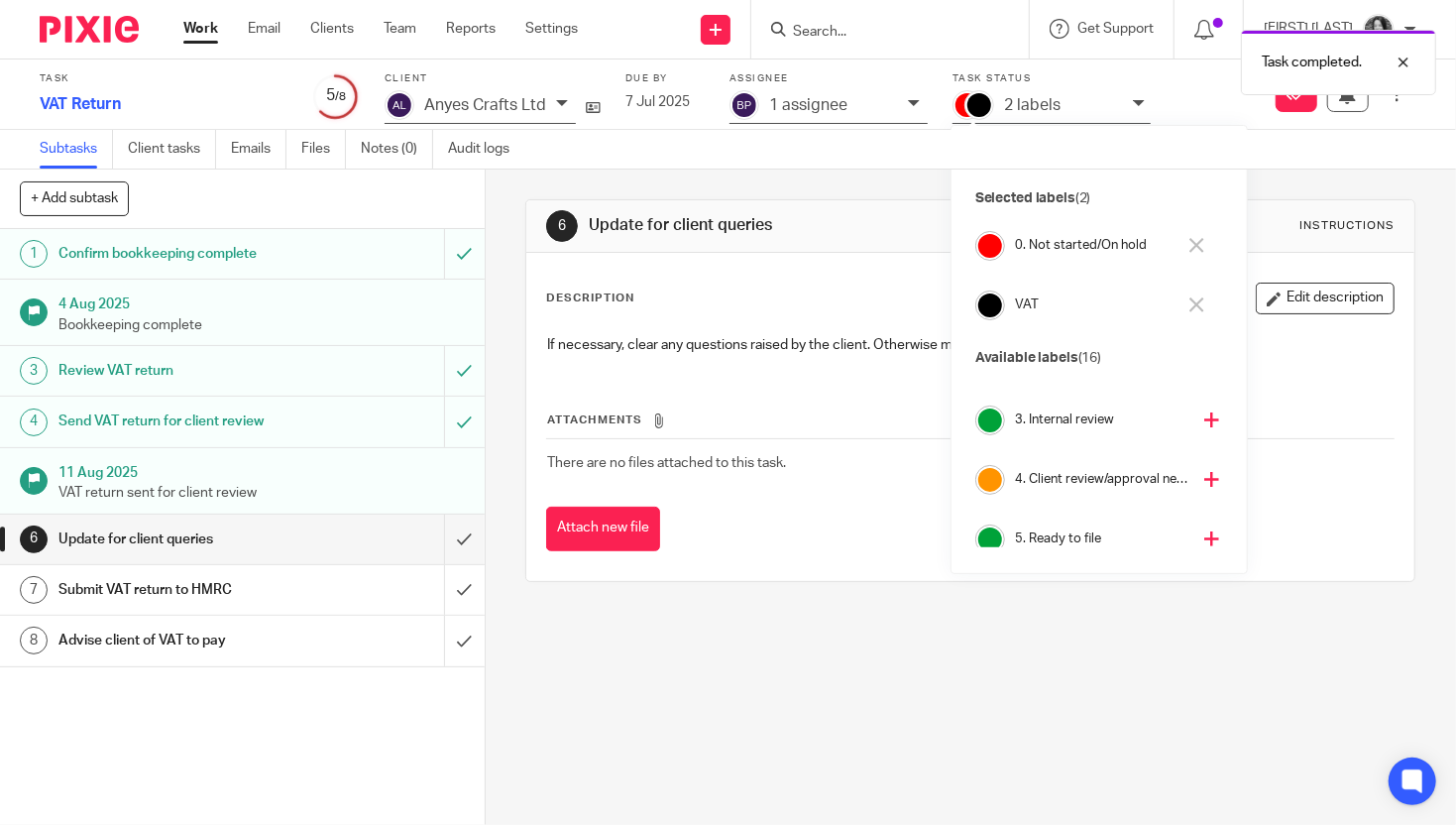 scroll, scrollTop: 131, scrollLeft: 0, axis: vertical 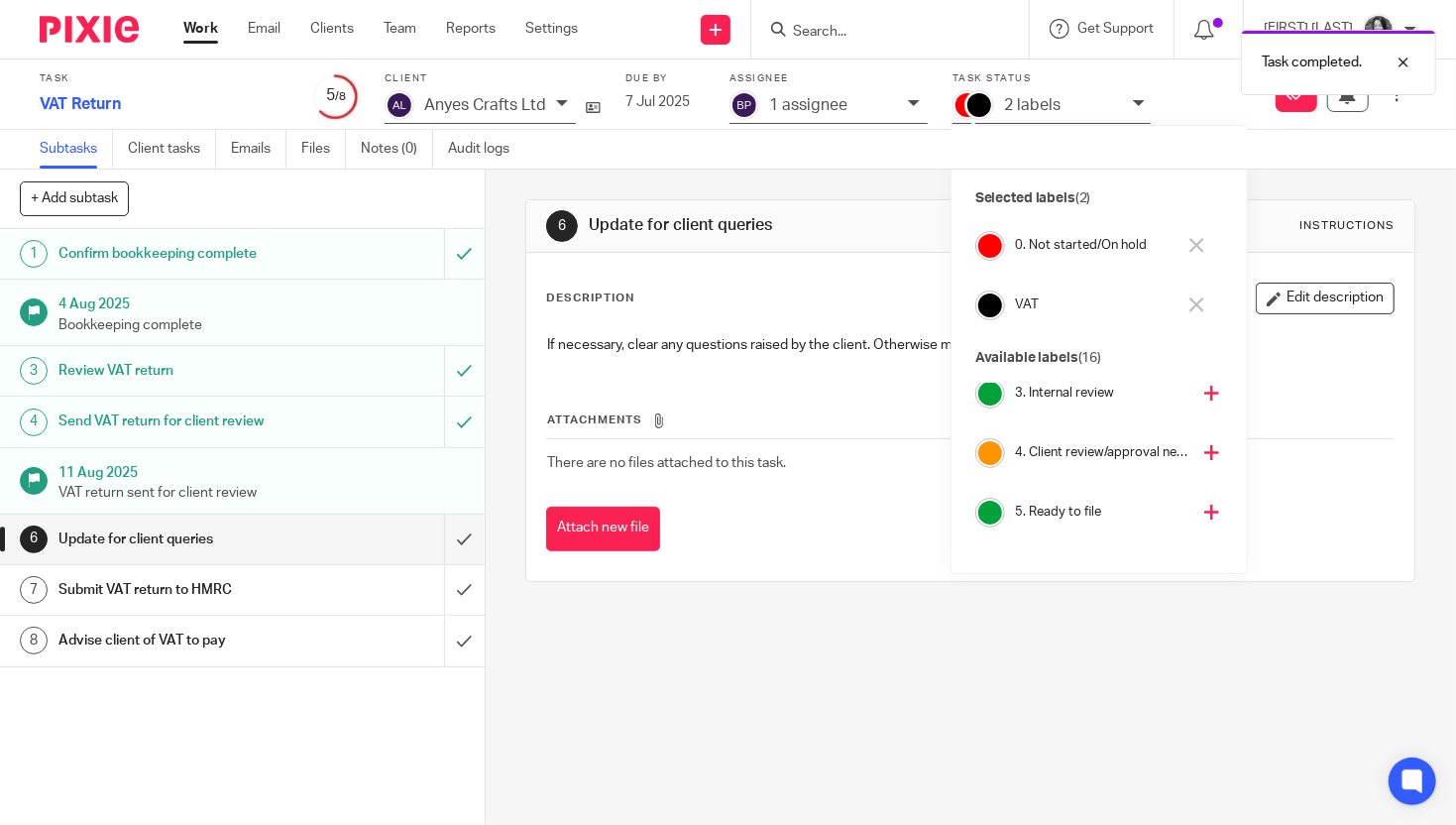click on "4. Client review/approval needed" at bounding box center [1102, 452] 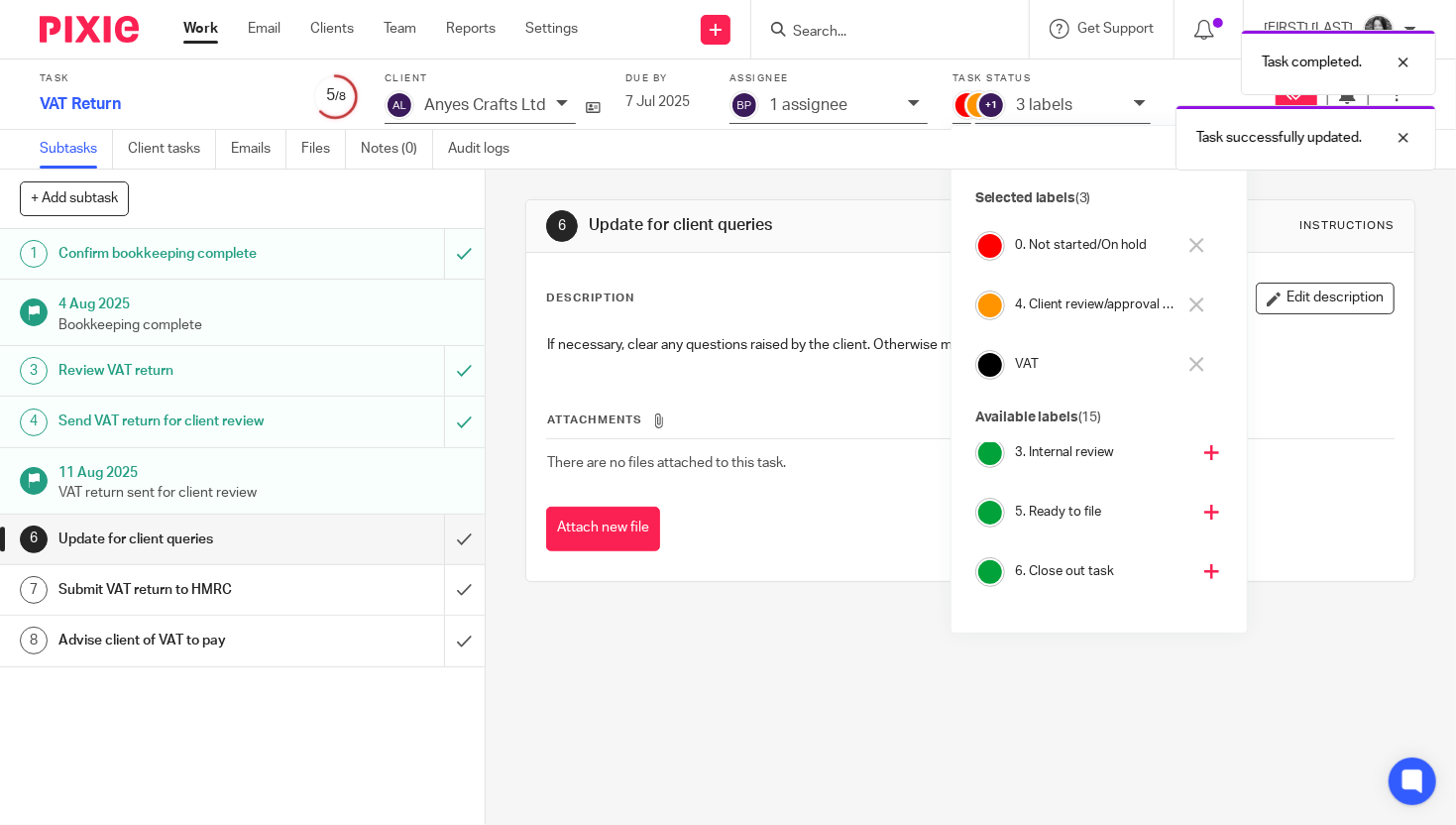 click on "0. Not started/On hold" at bounding box center [1095, 245] 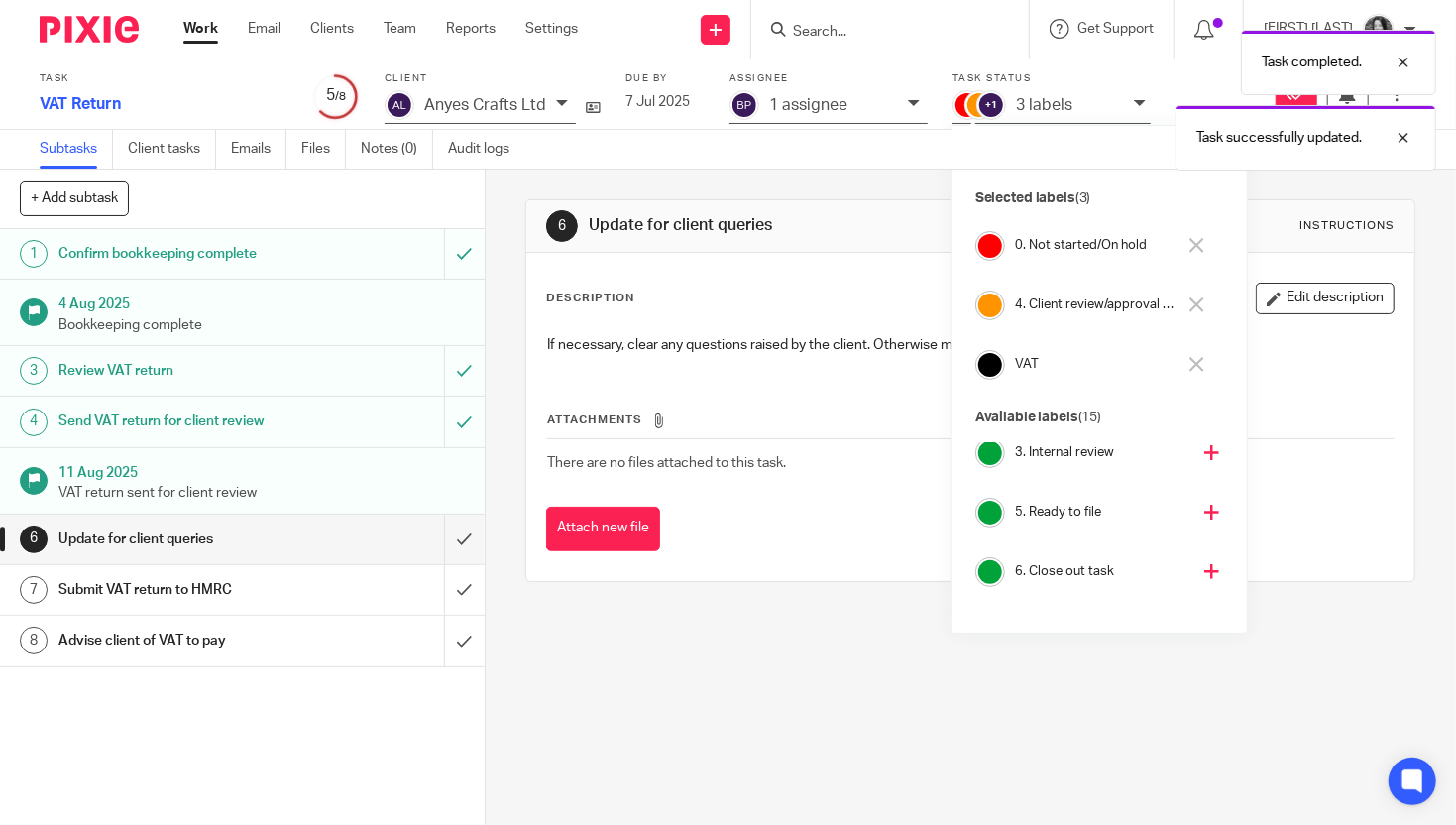 scroll, scrollTop: 190, scrollLeft: 0, axis: vertical 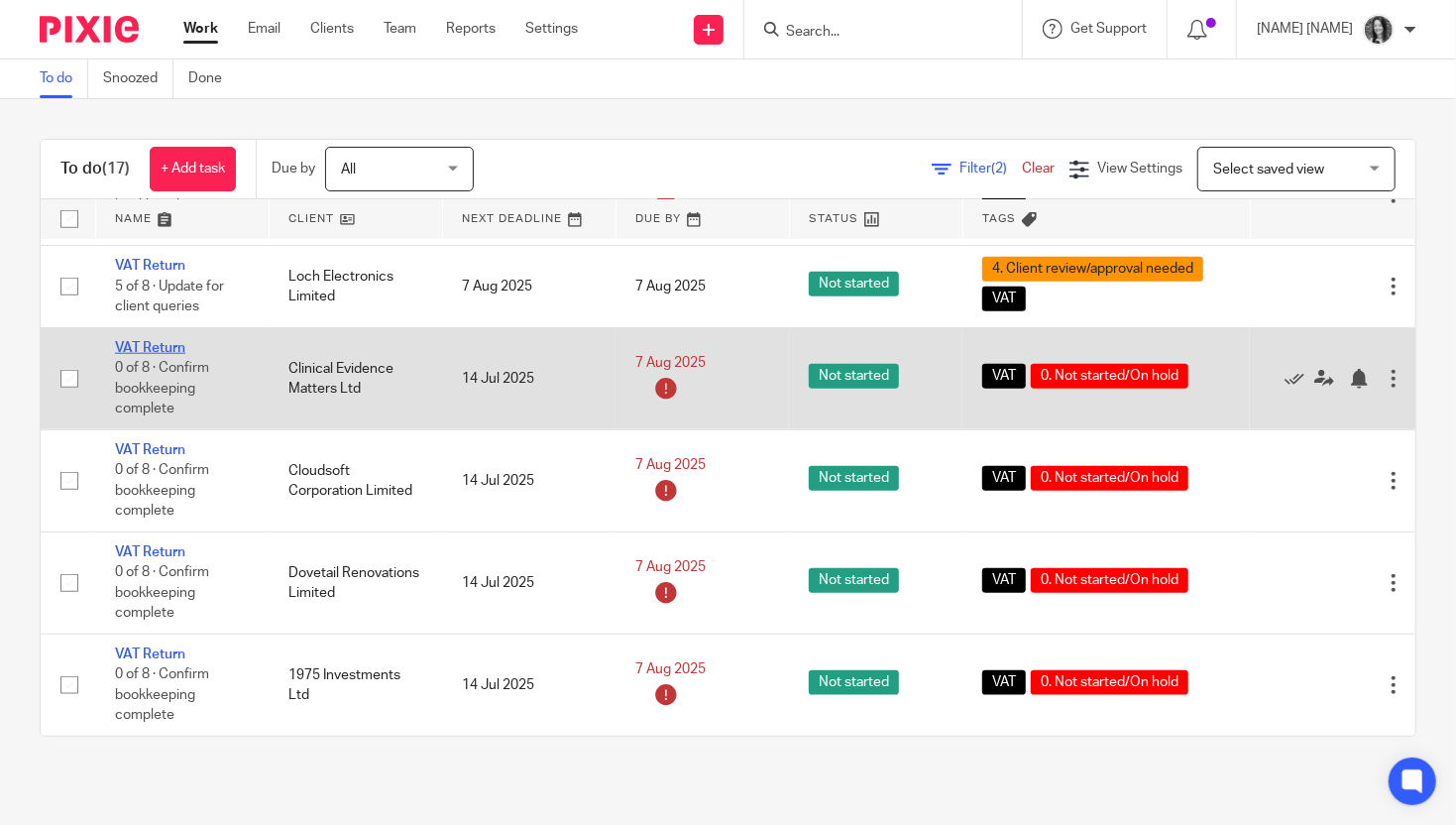 click on "VAT Return" at bounding box center [150, 348] 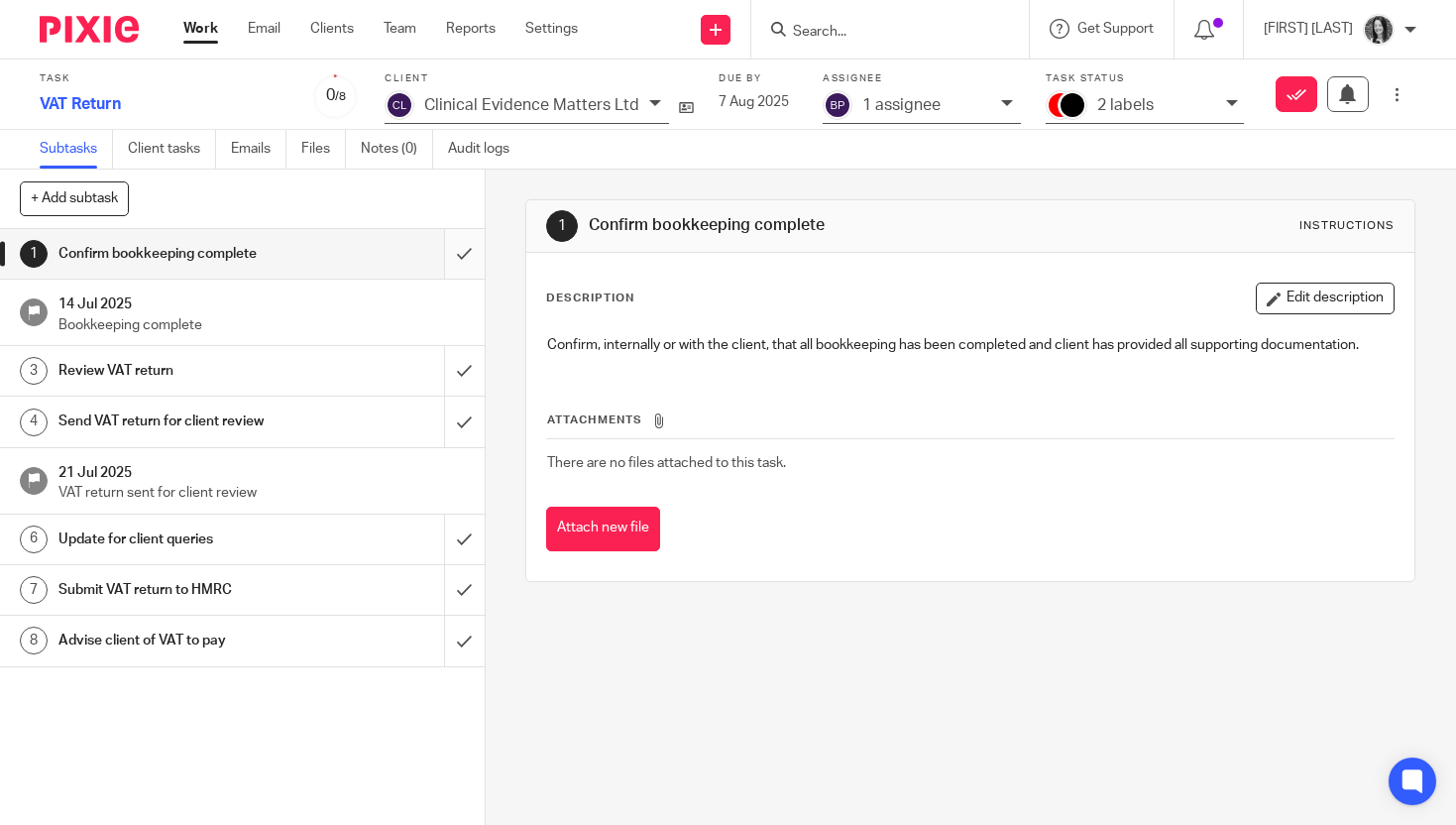 scroll, scrollTop: 0, scrollLeft: 0, axis: both 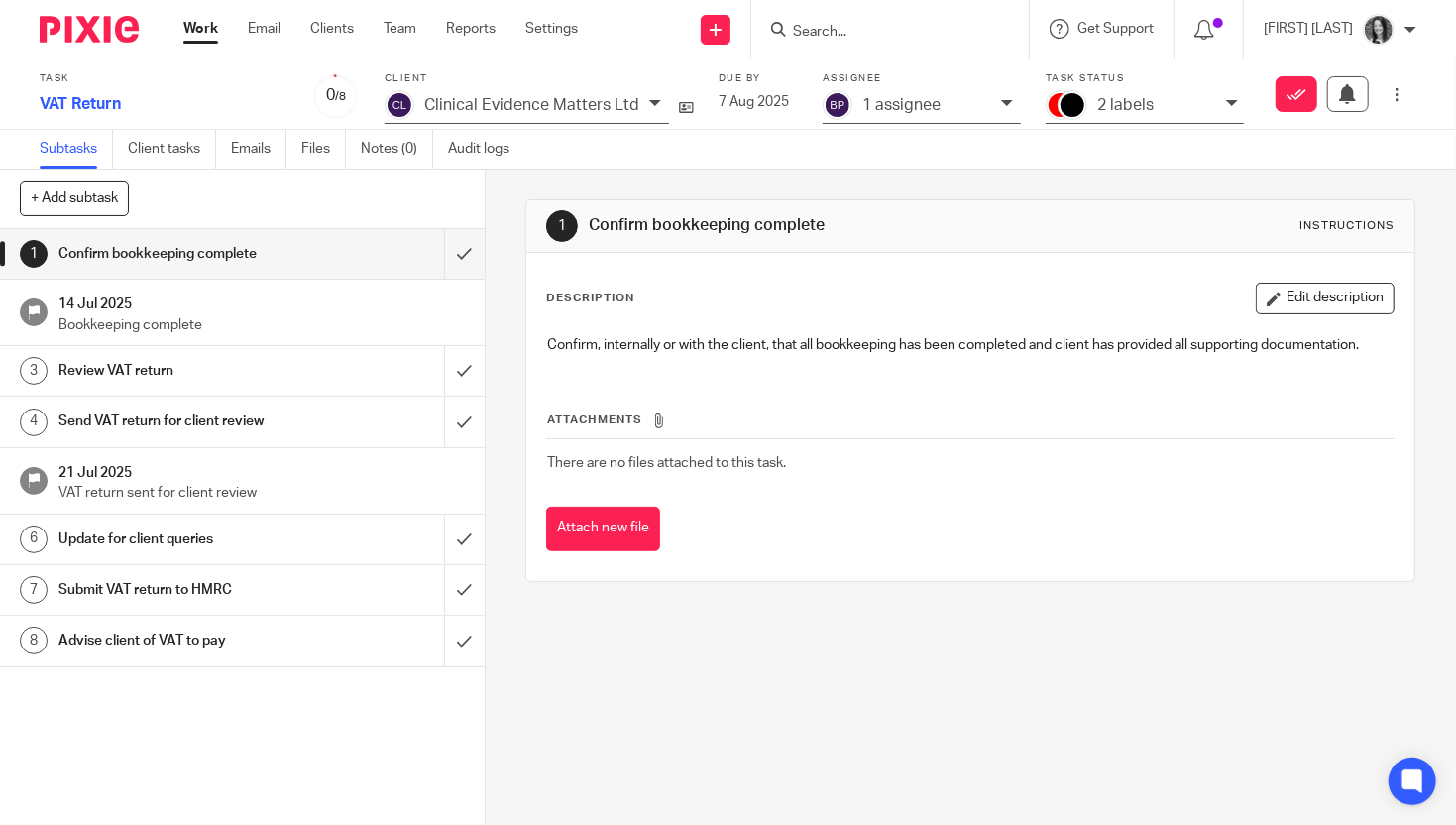 click on "2 labels" at bounding box center [1125, 105] 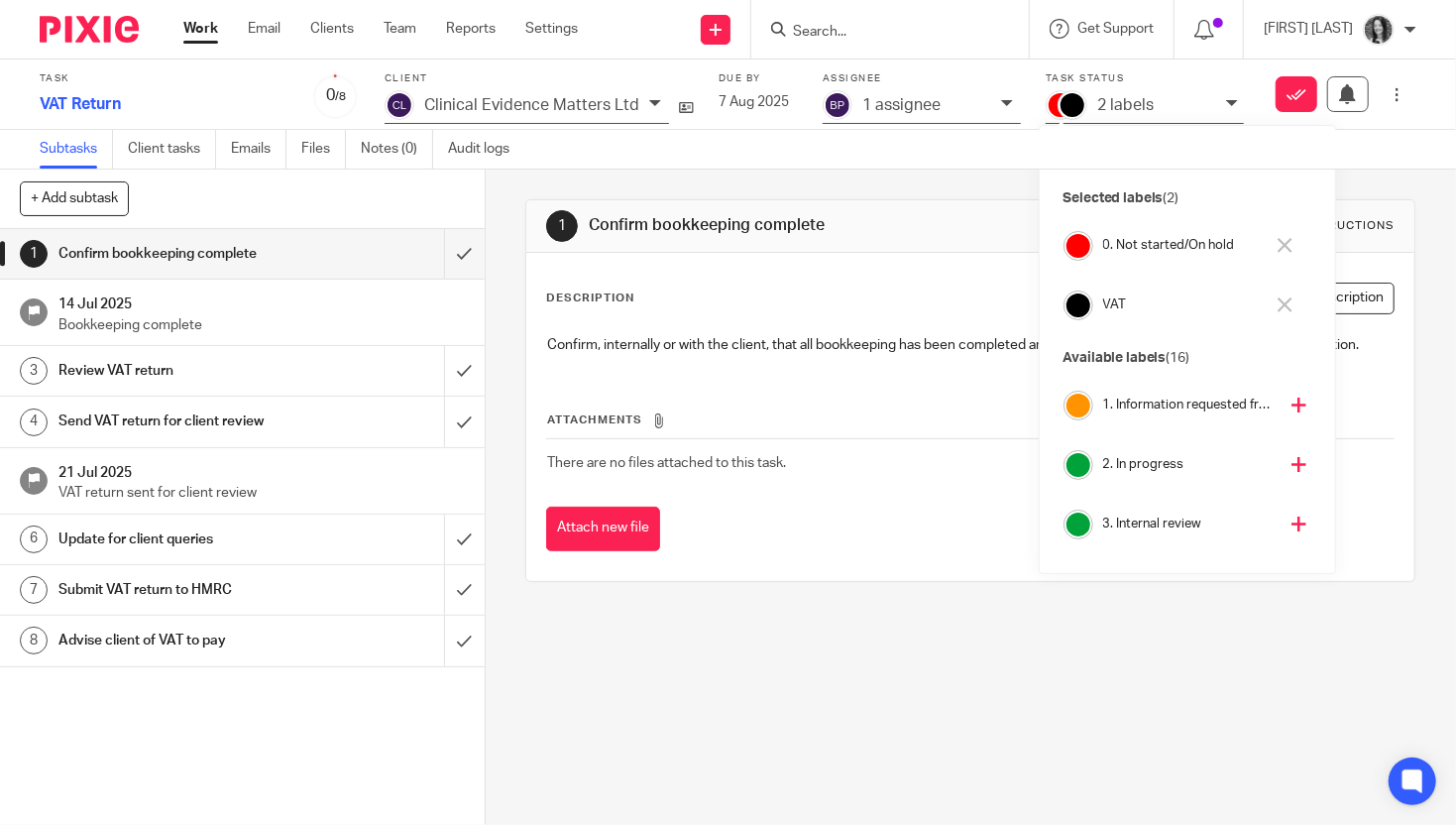 click on "1. Information requested from client" at bounding box center (1190, 405) 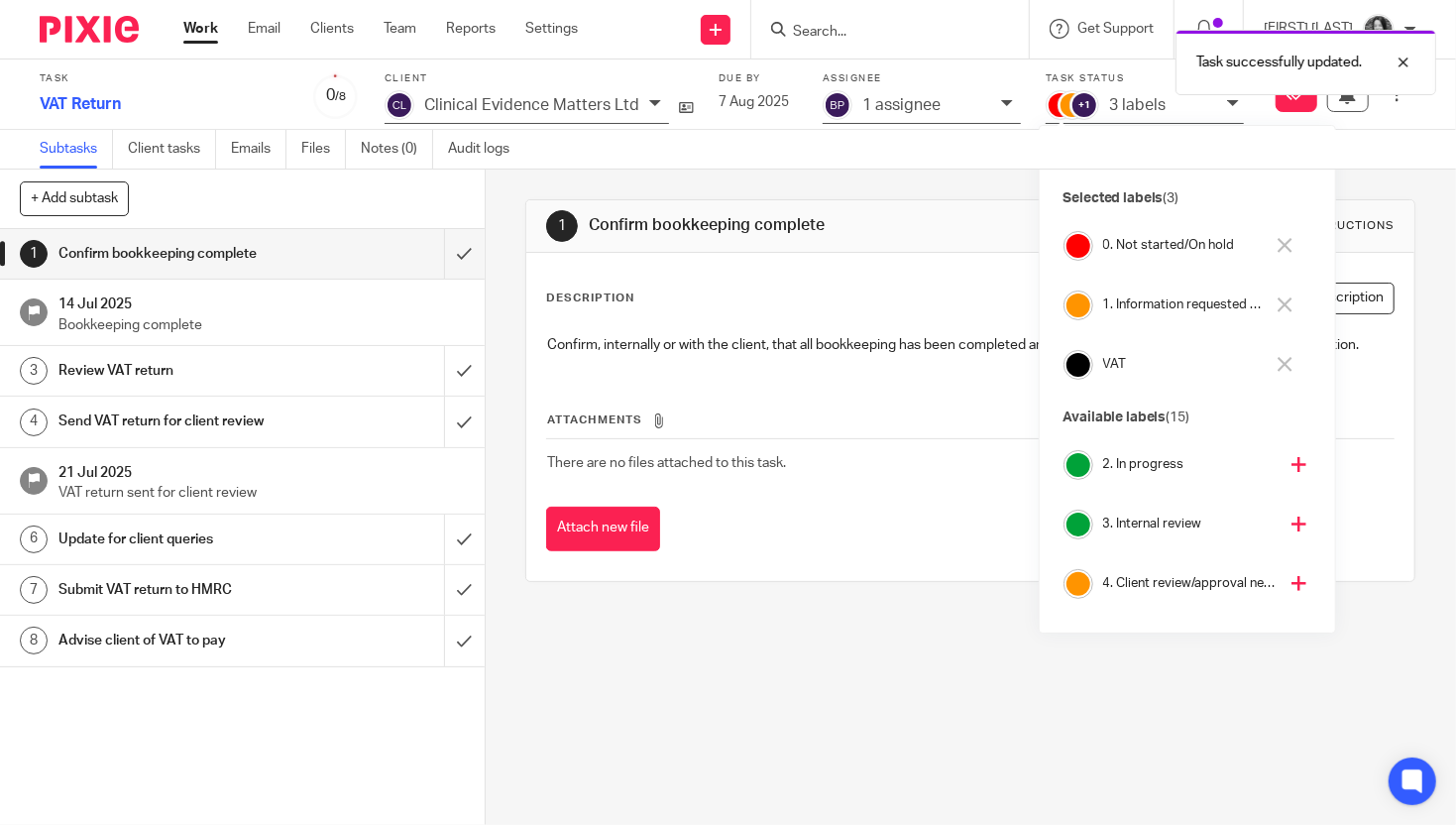 click on "0. Not started/On hold" at bounding box center (1183, 245) 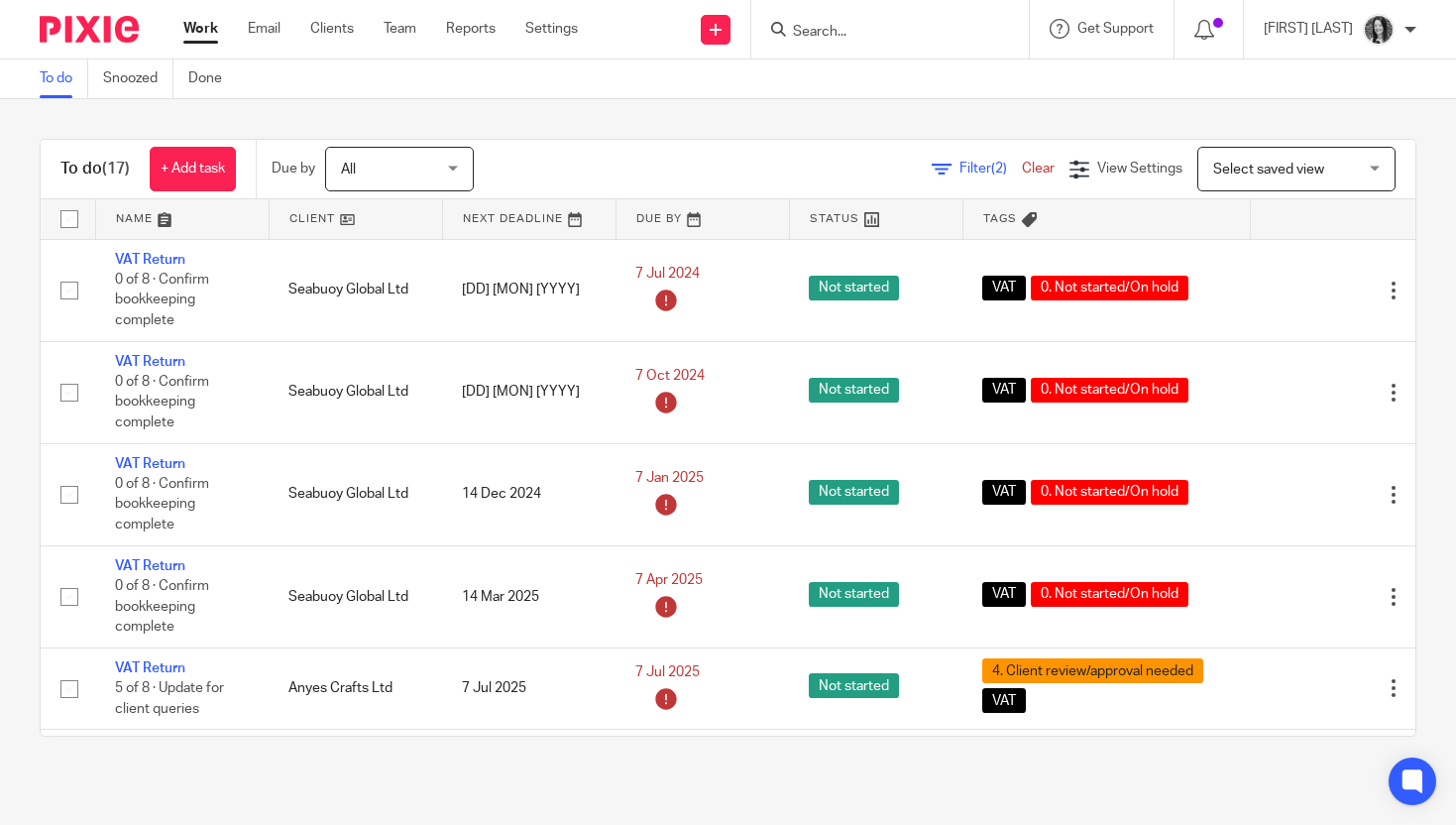scroll, scrollTop: 0, scrollLeft: 0, axis: both 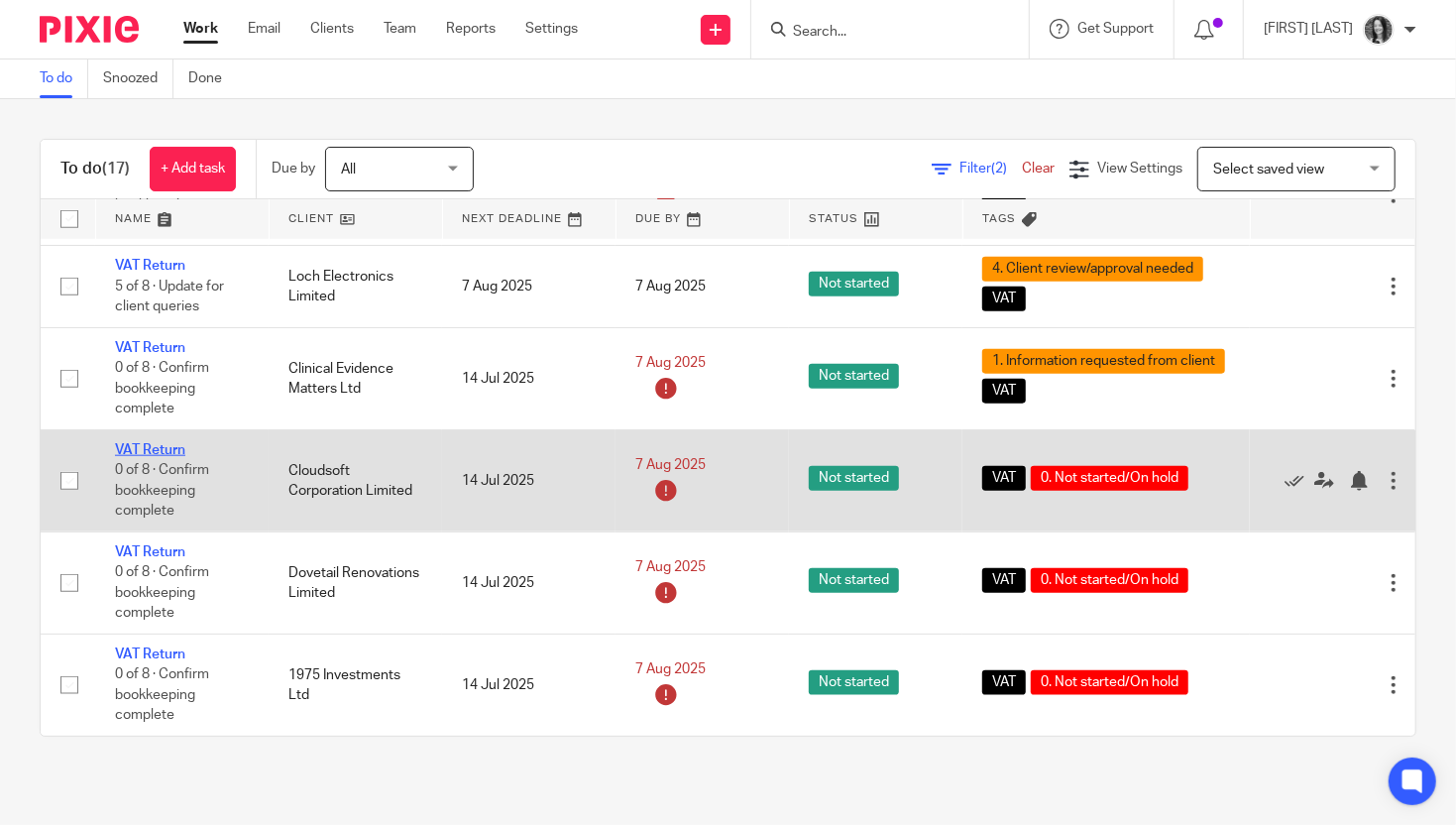 click on "VAT Return" at bounding box center (150, 450) 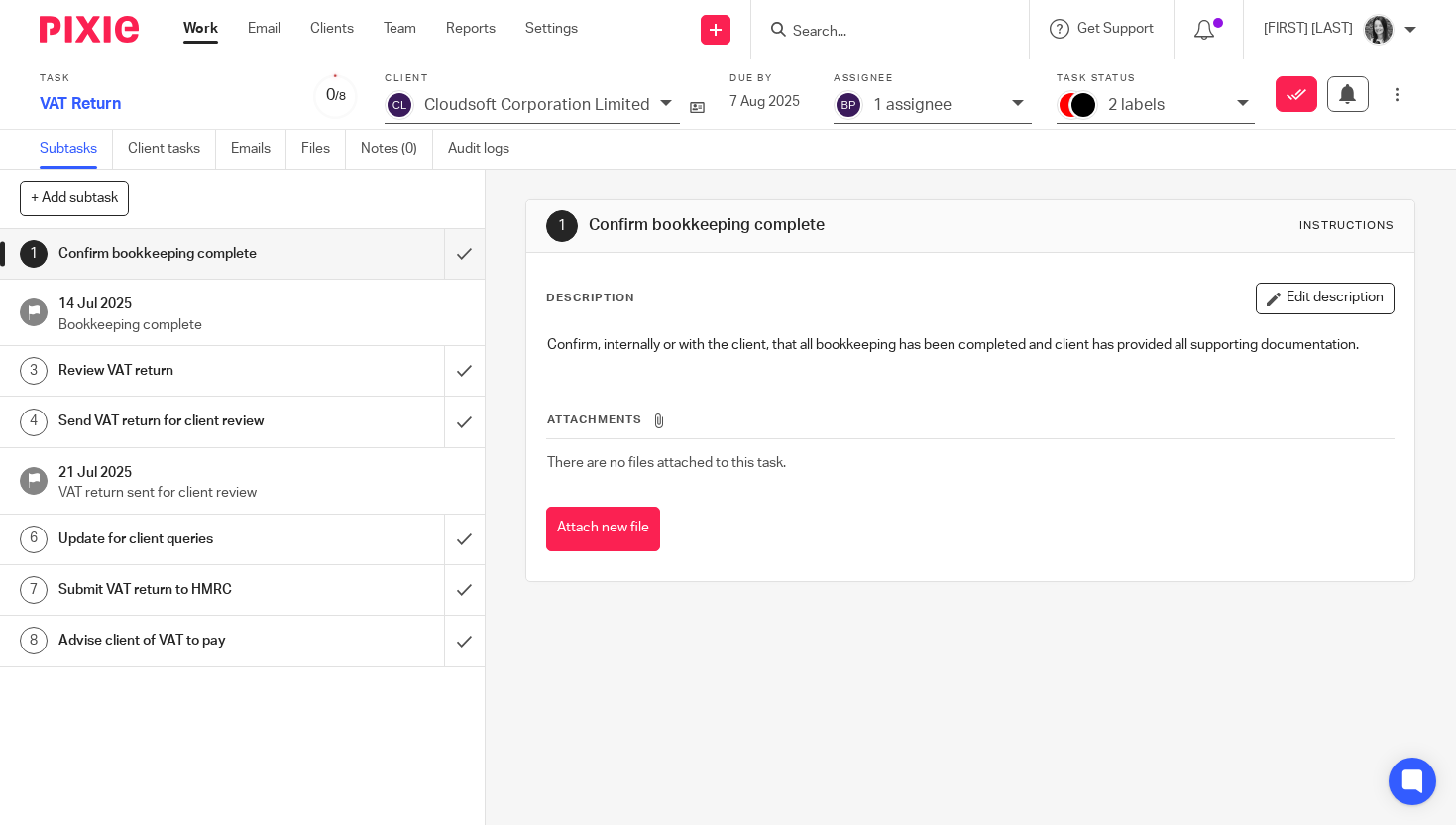 scroll, scrollTop: 0, scrollLeft: 0, axis: both 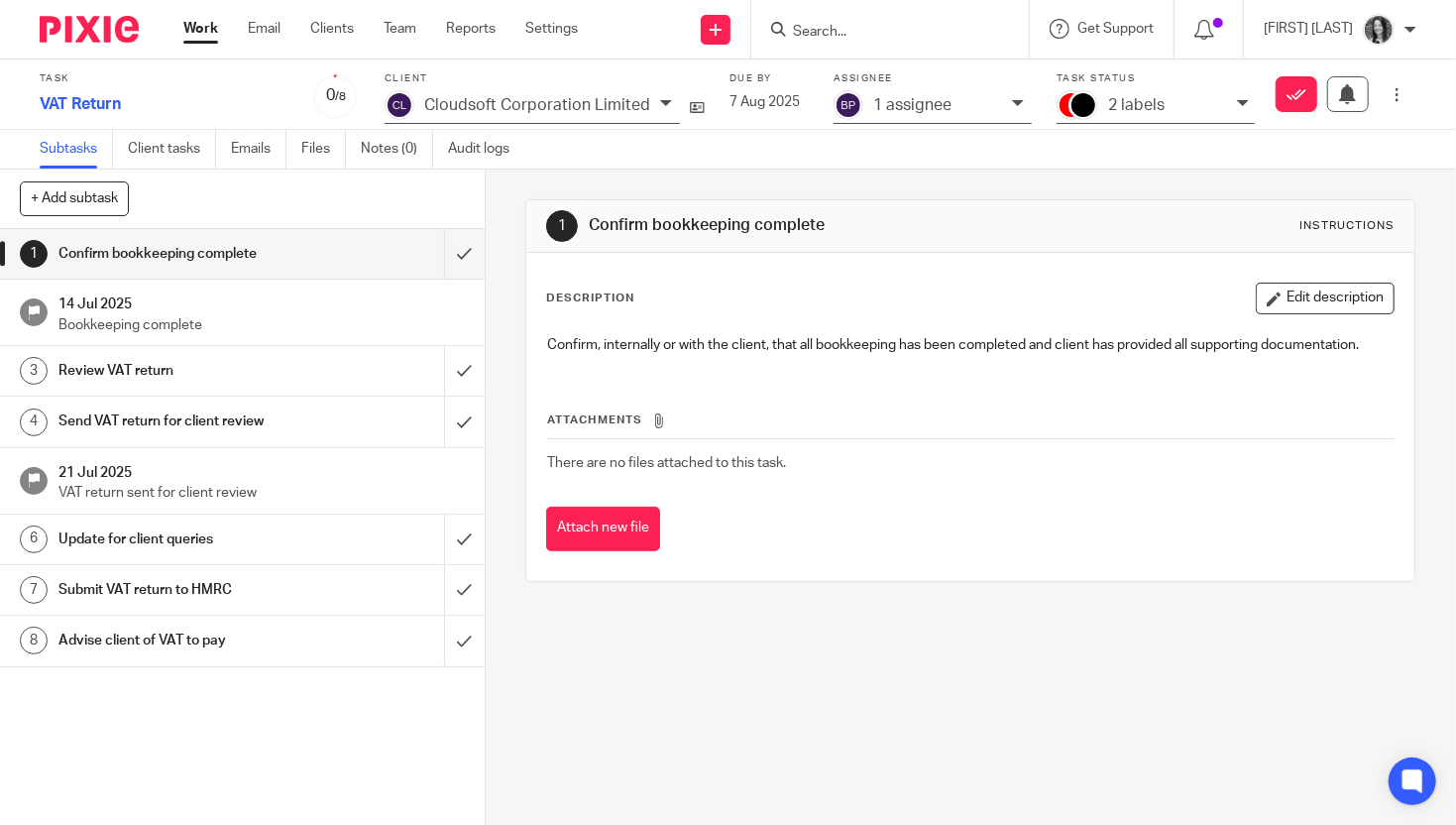 click on "2 labels" at bounding box center [1136, 105] 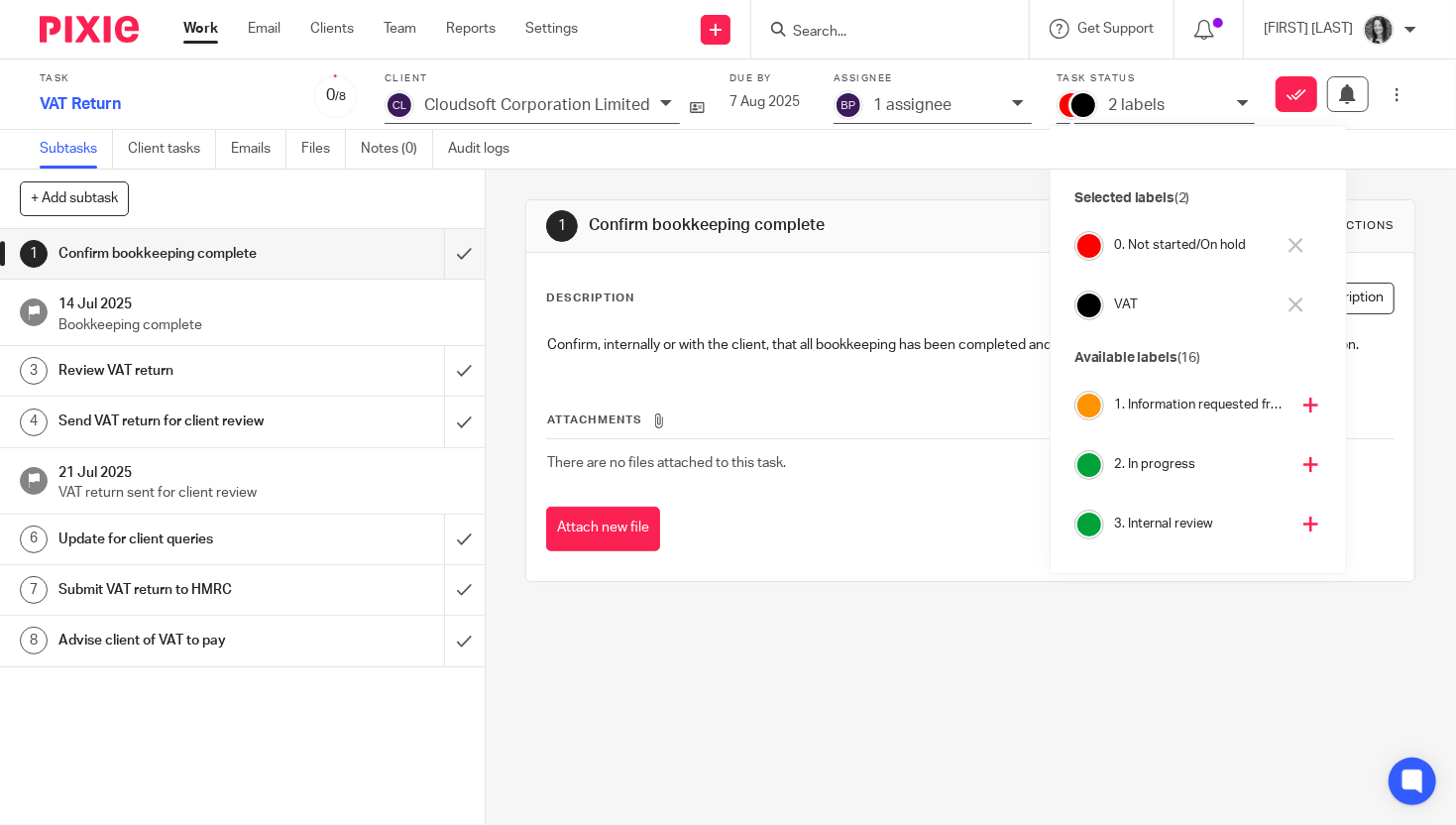 click on "0. Not started/On hold" at bounding box center [1194, 245] 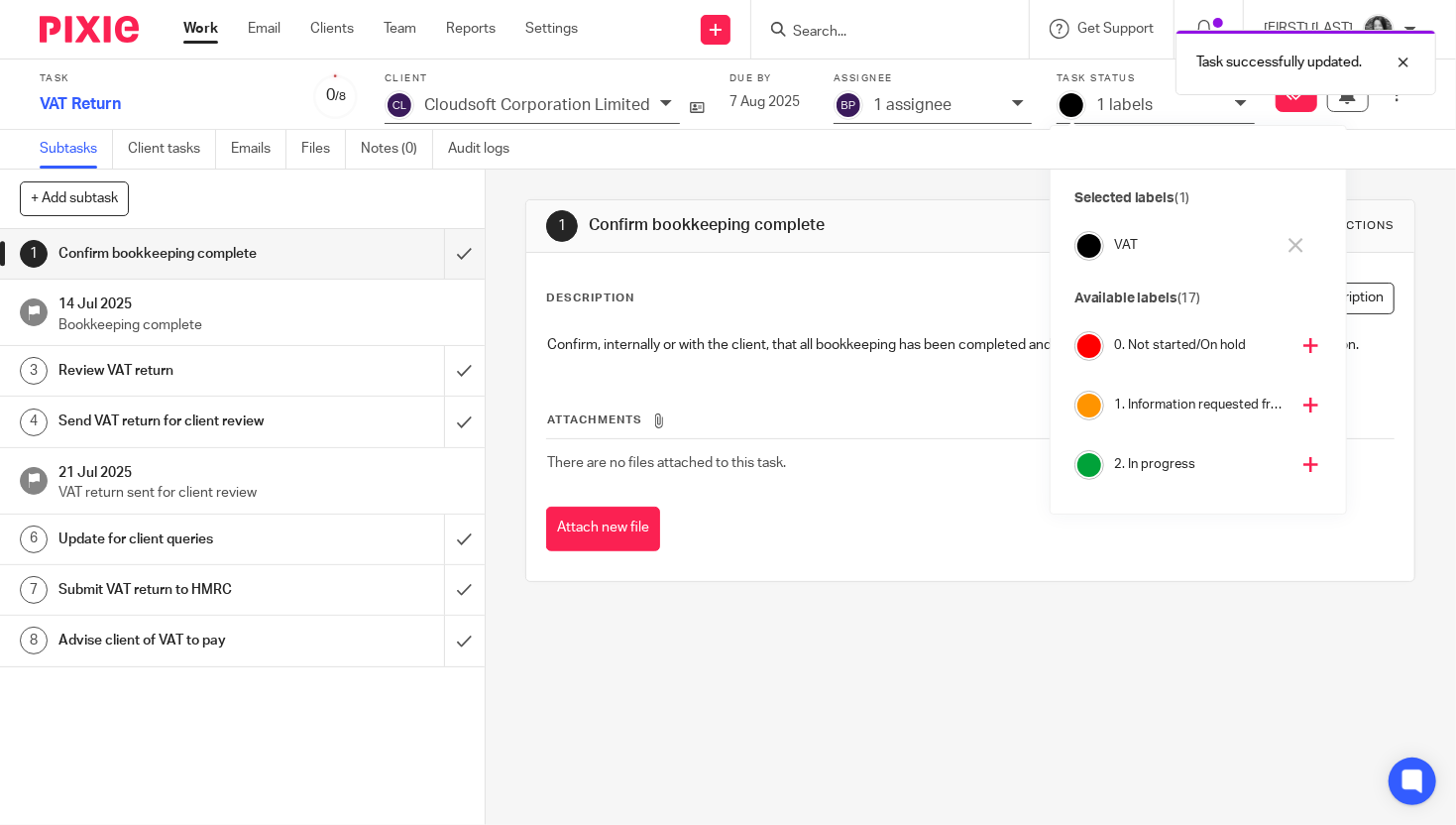 click on "1. Information requested from client" at bounding box center (1201, 405) 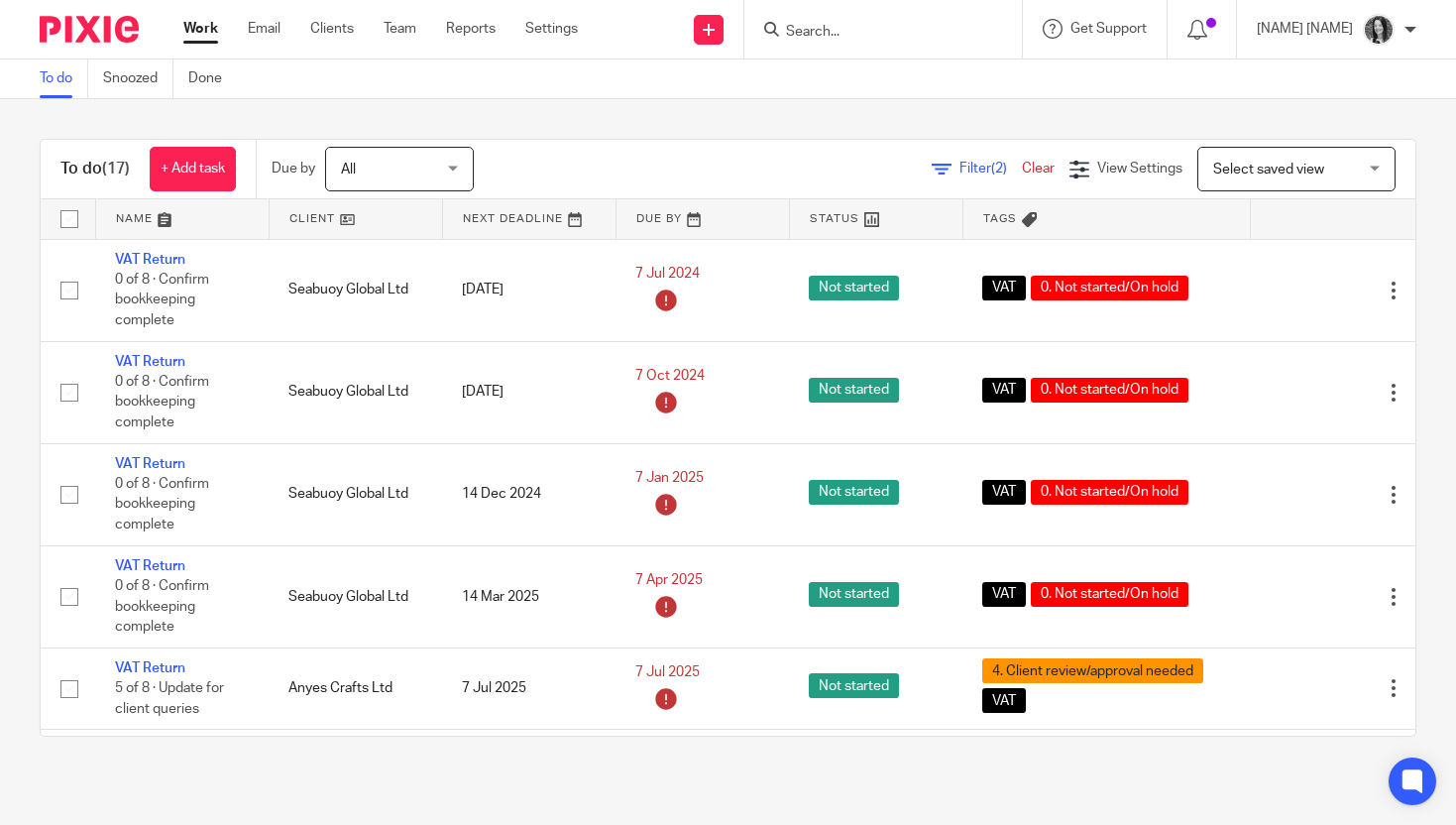 scroll, scrollTop: 0, scrollLeft: 0, axis: both 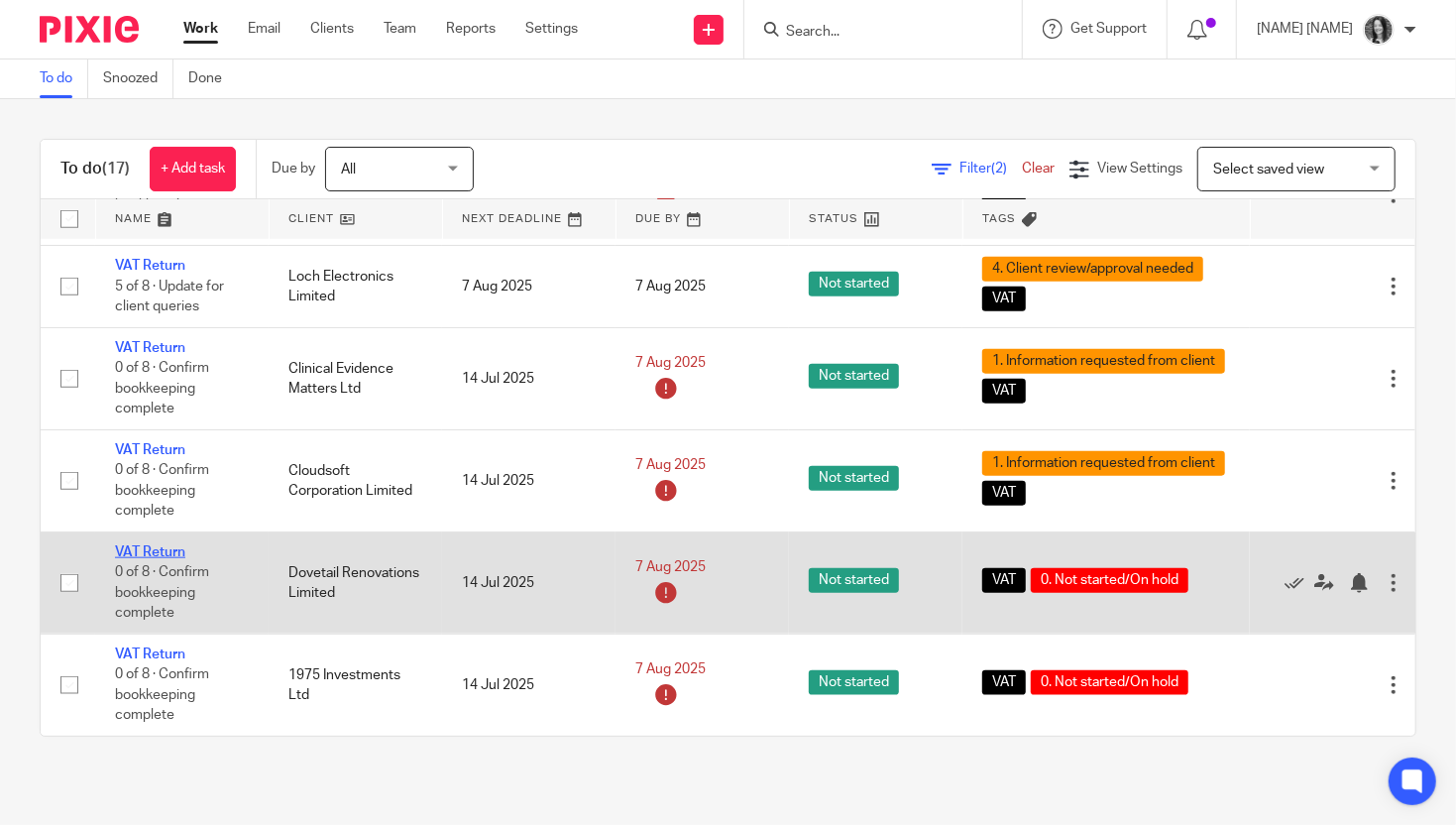click on "VAT Return" at bounding box center [150, 552] 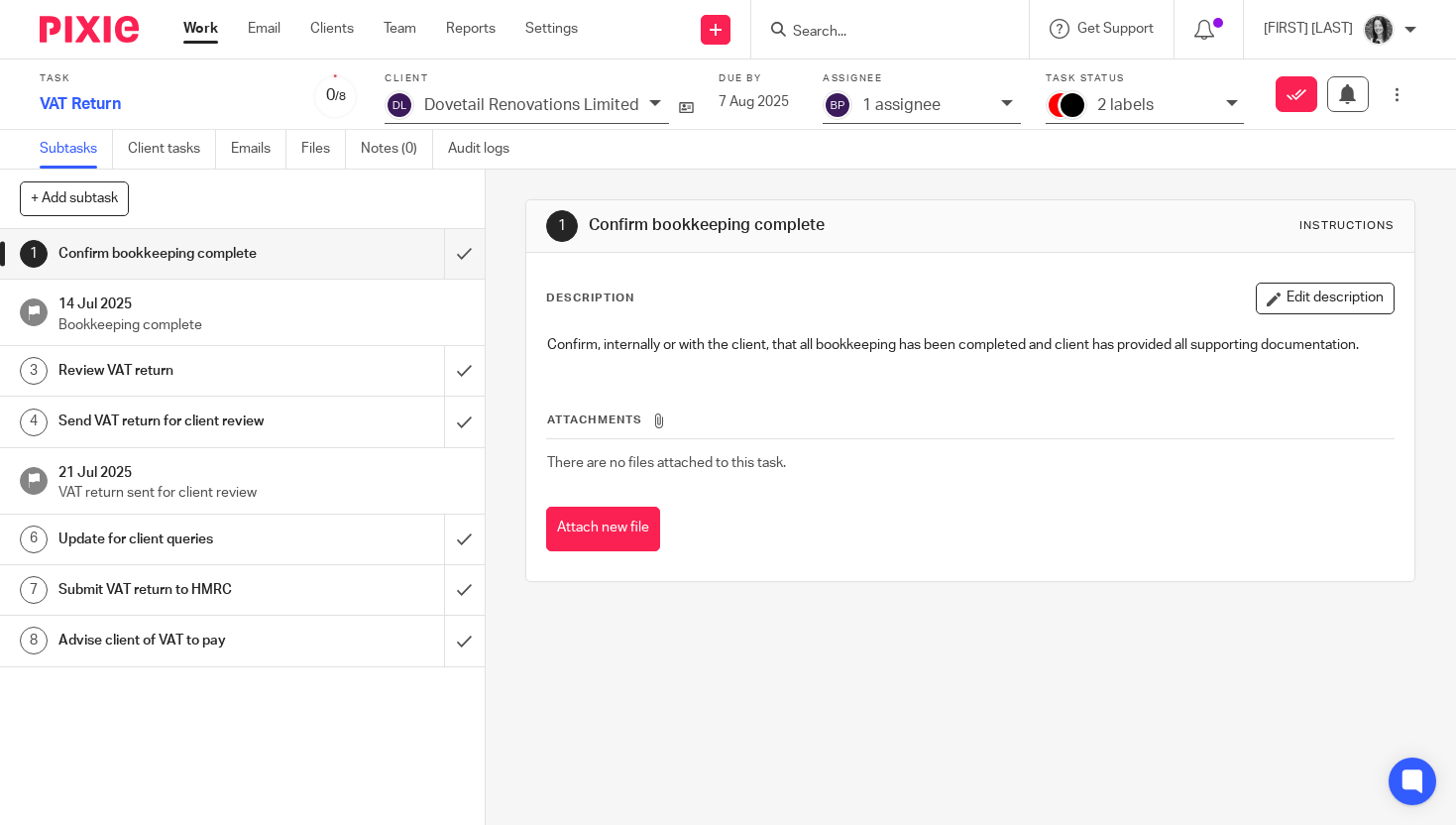 scroll, scrollTop: 0, scrollLeft: 0, axis: both 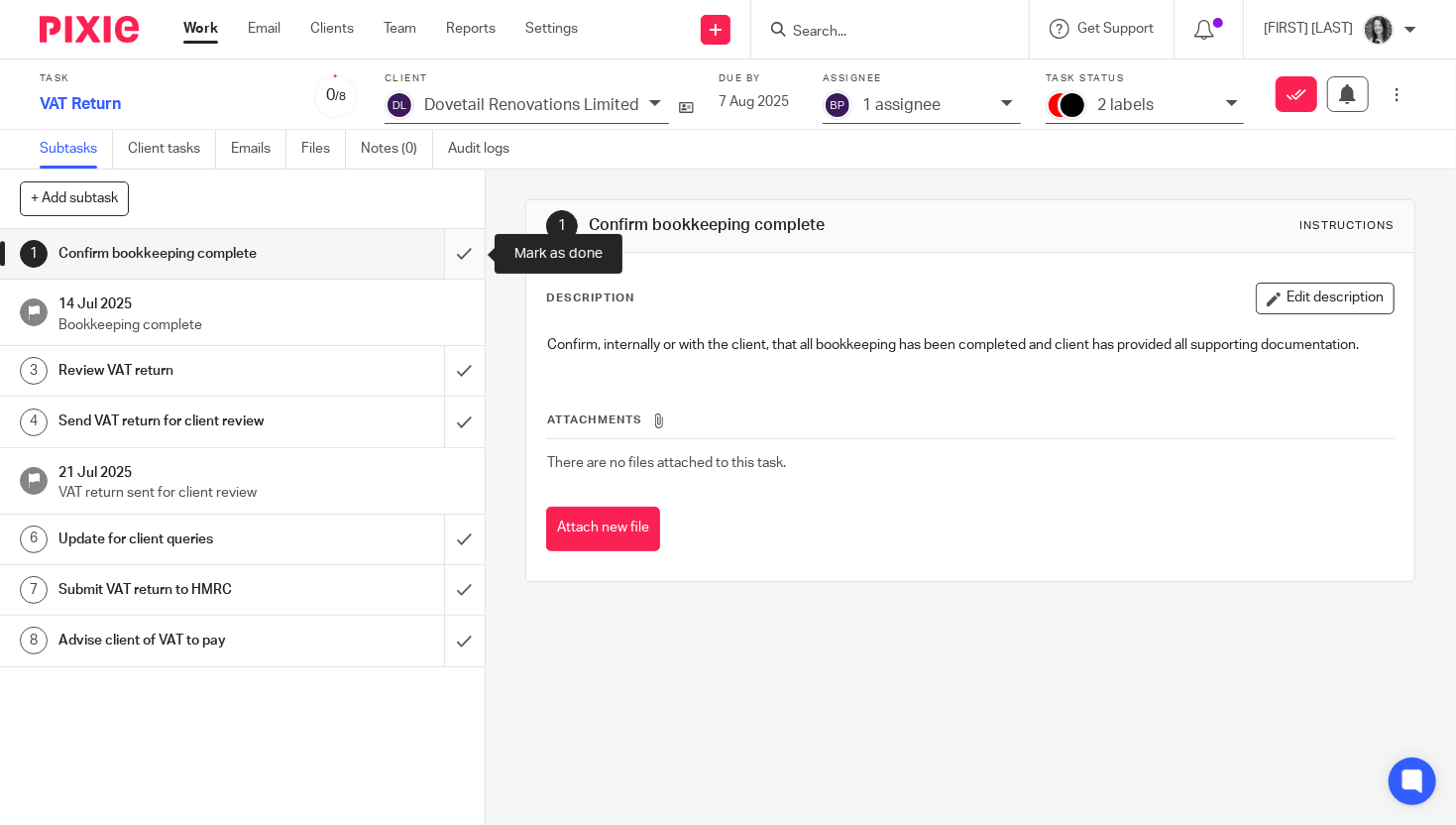 click at bounding box center [242, 254] 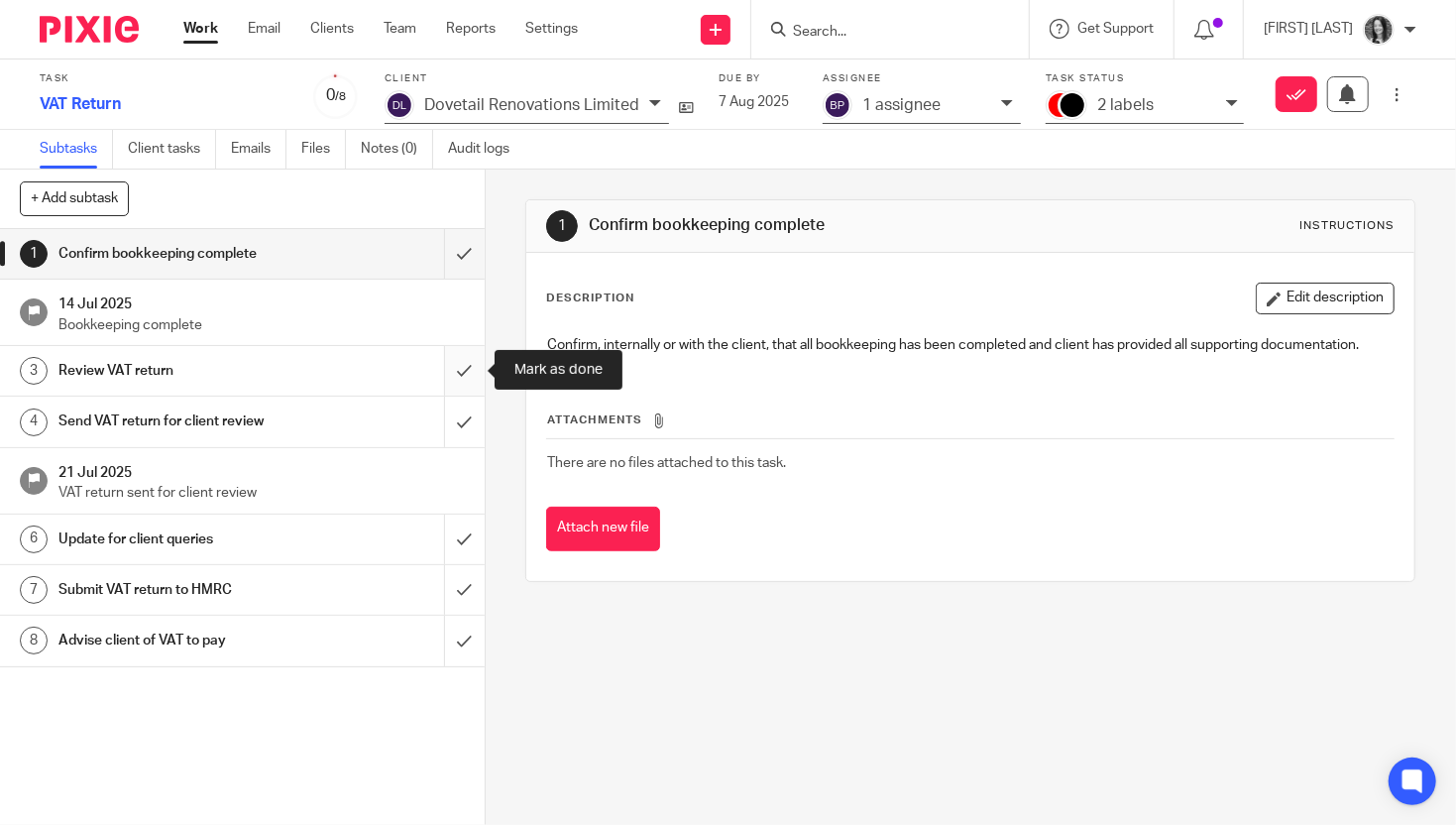 click at bounding box center (242, 371) 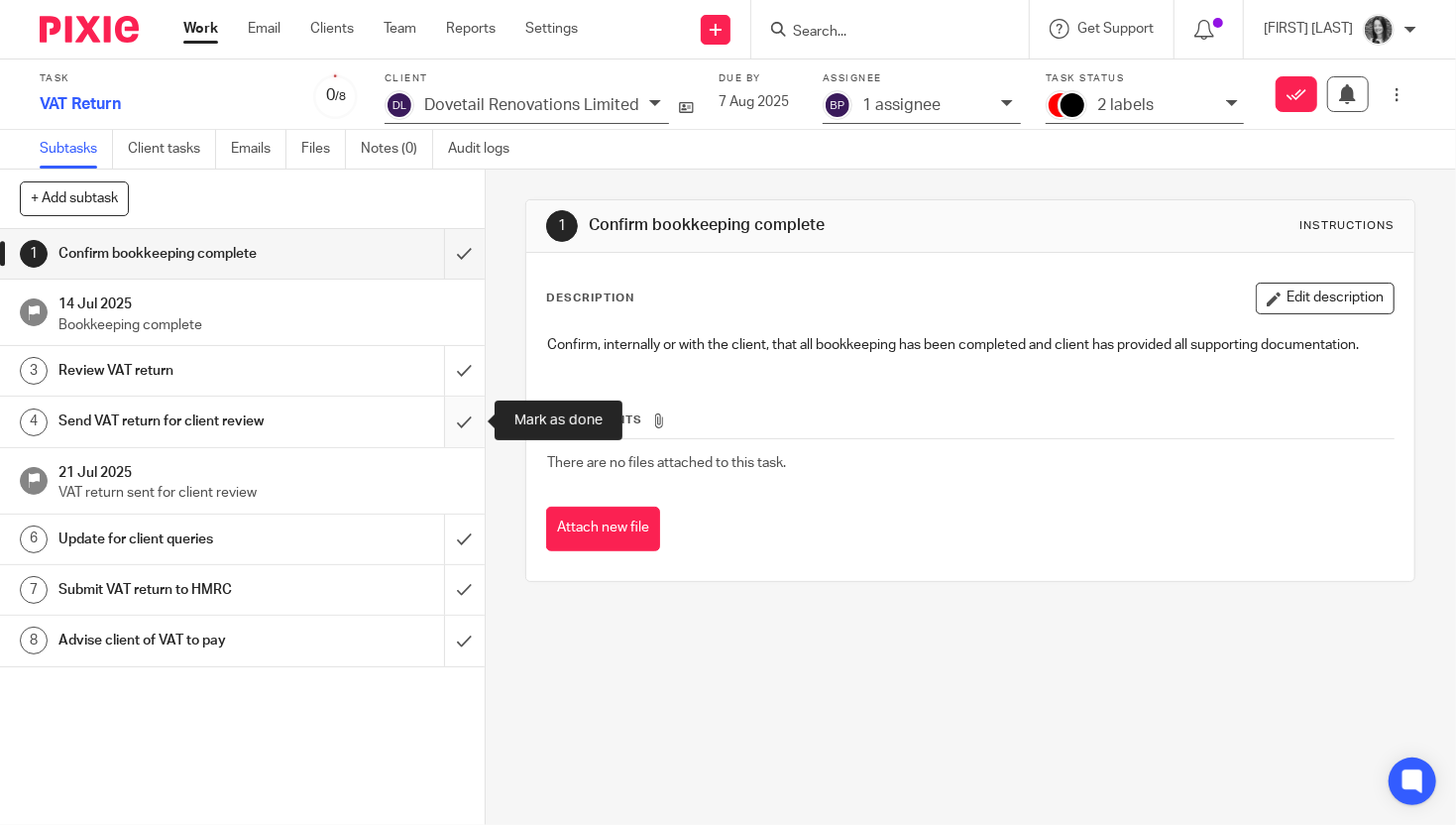 click at bounding box center [242, 421] 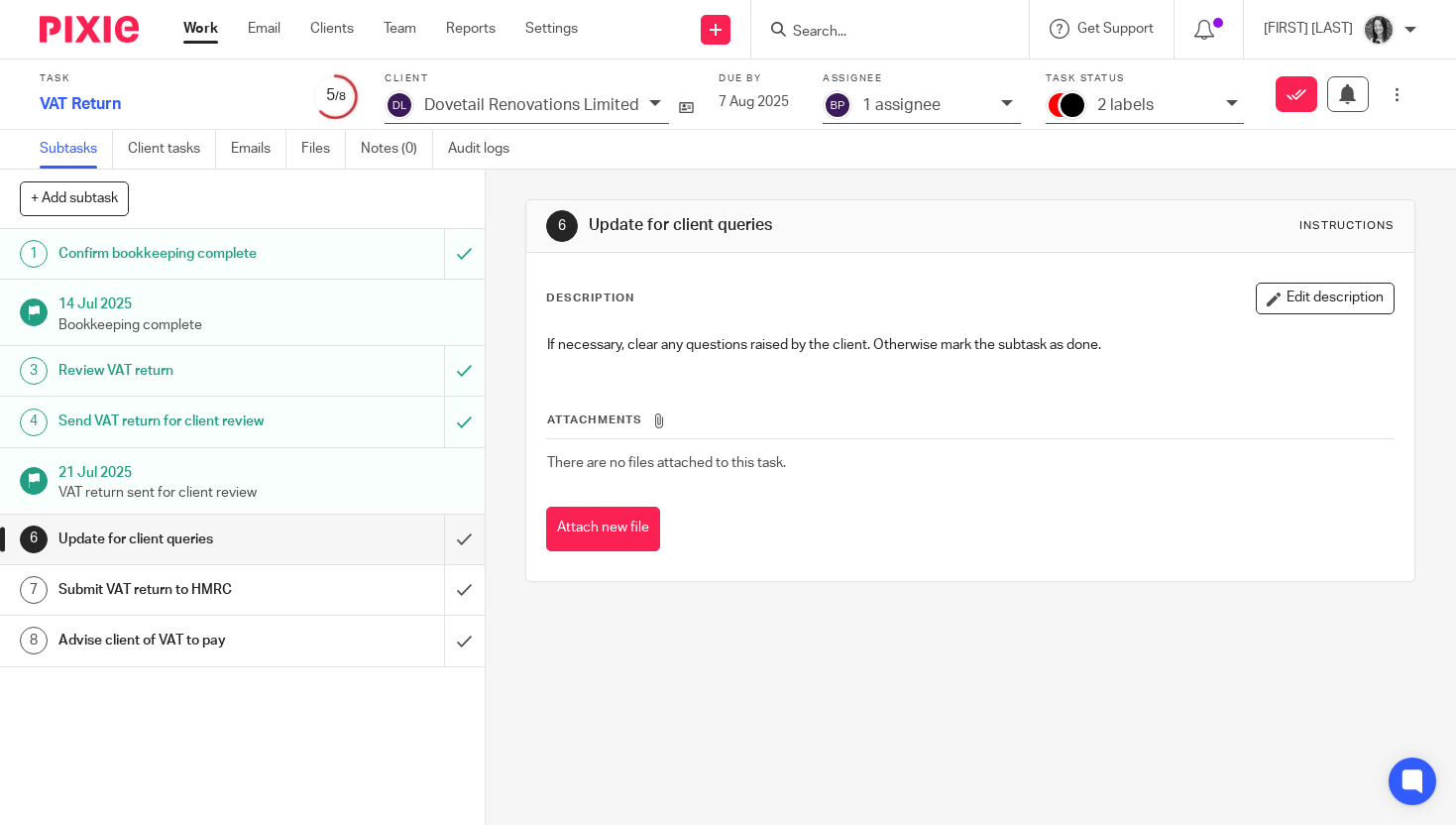 scroll, scrollTop: 0, scrollLeft: 0, axis: both 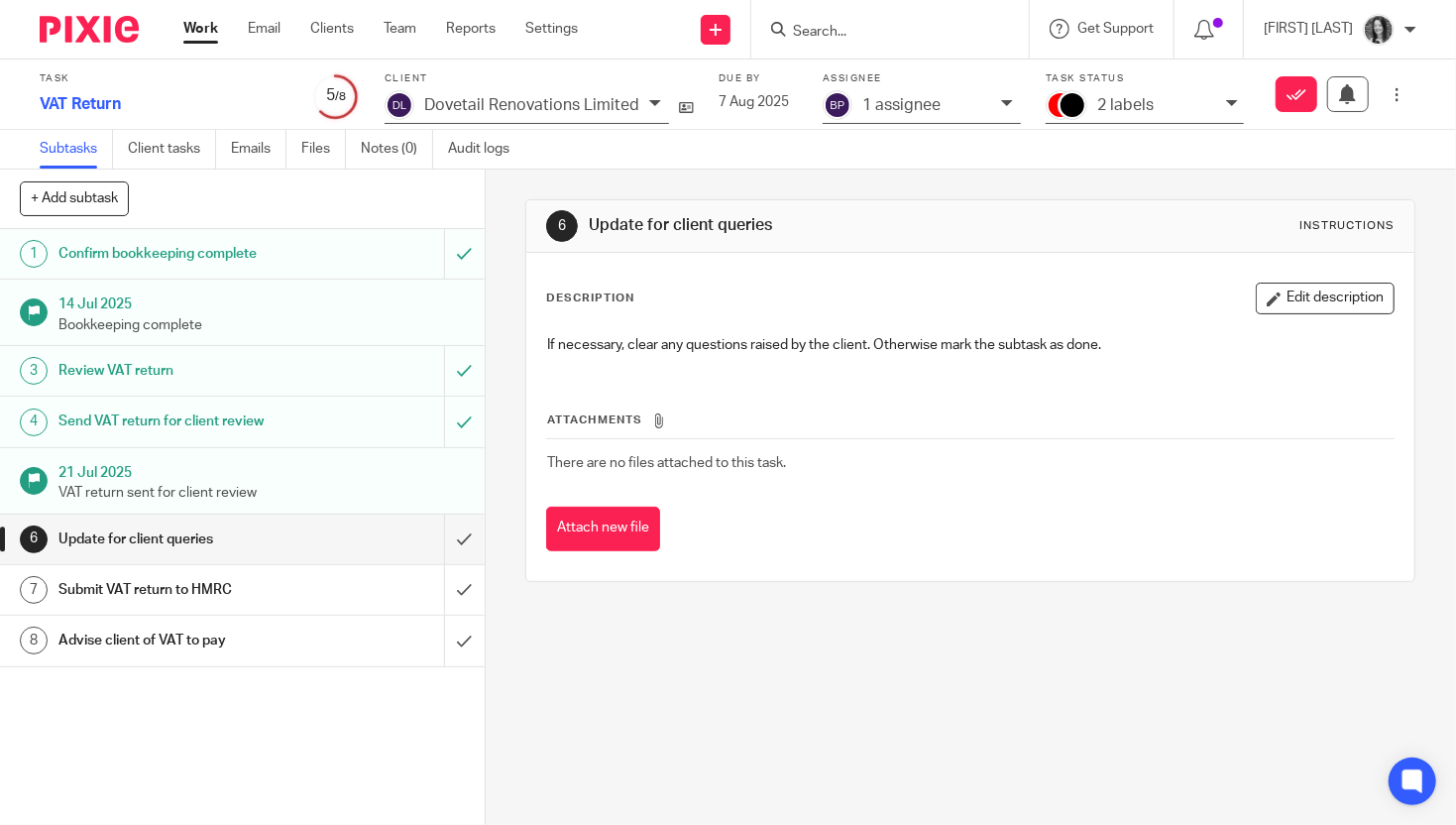 click on "2 labels" at bounding box center [1125, 105] 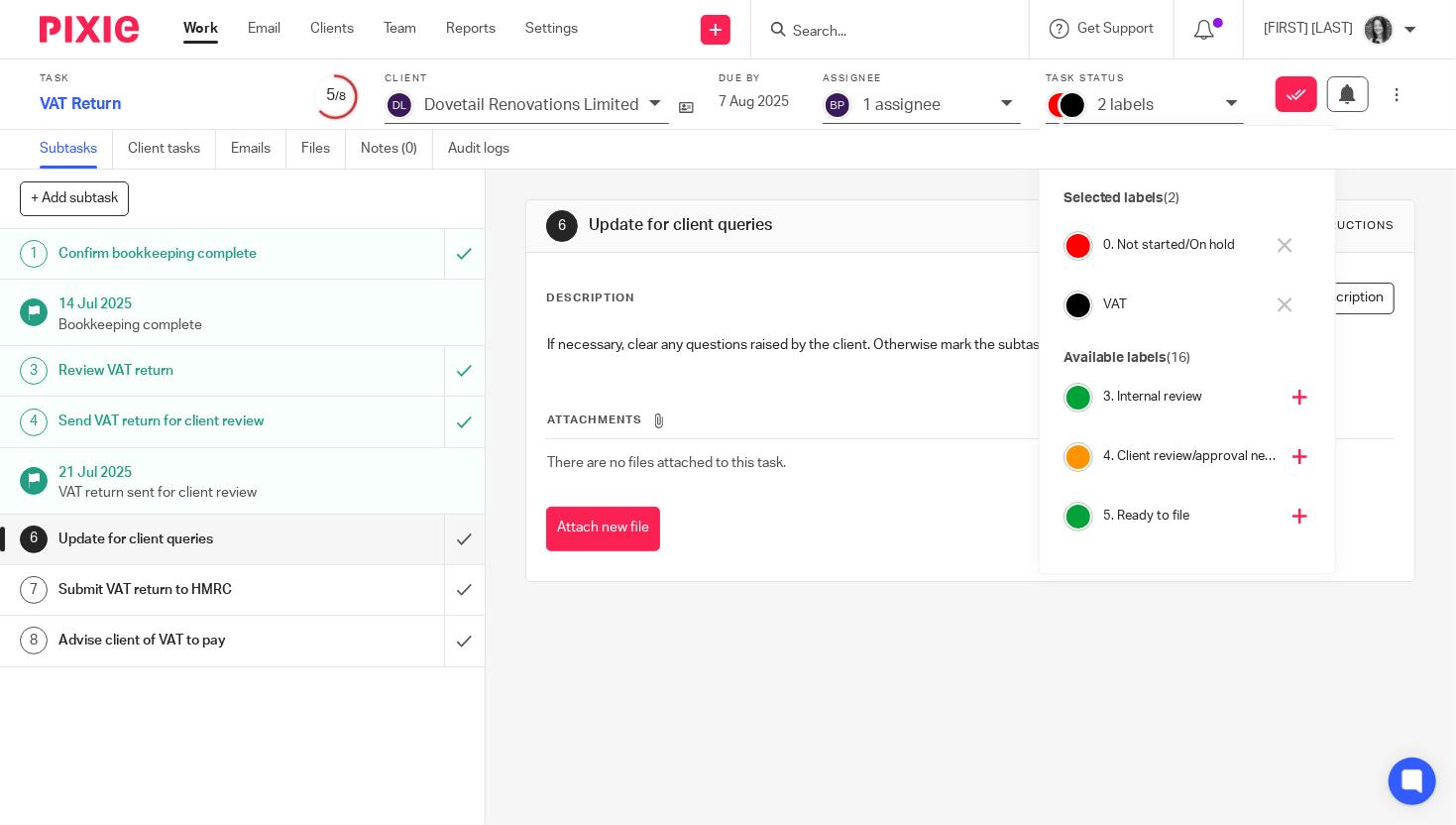 scroll, scrollTop: 129, scrollLeft: 0, axis: vertical 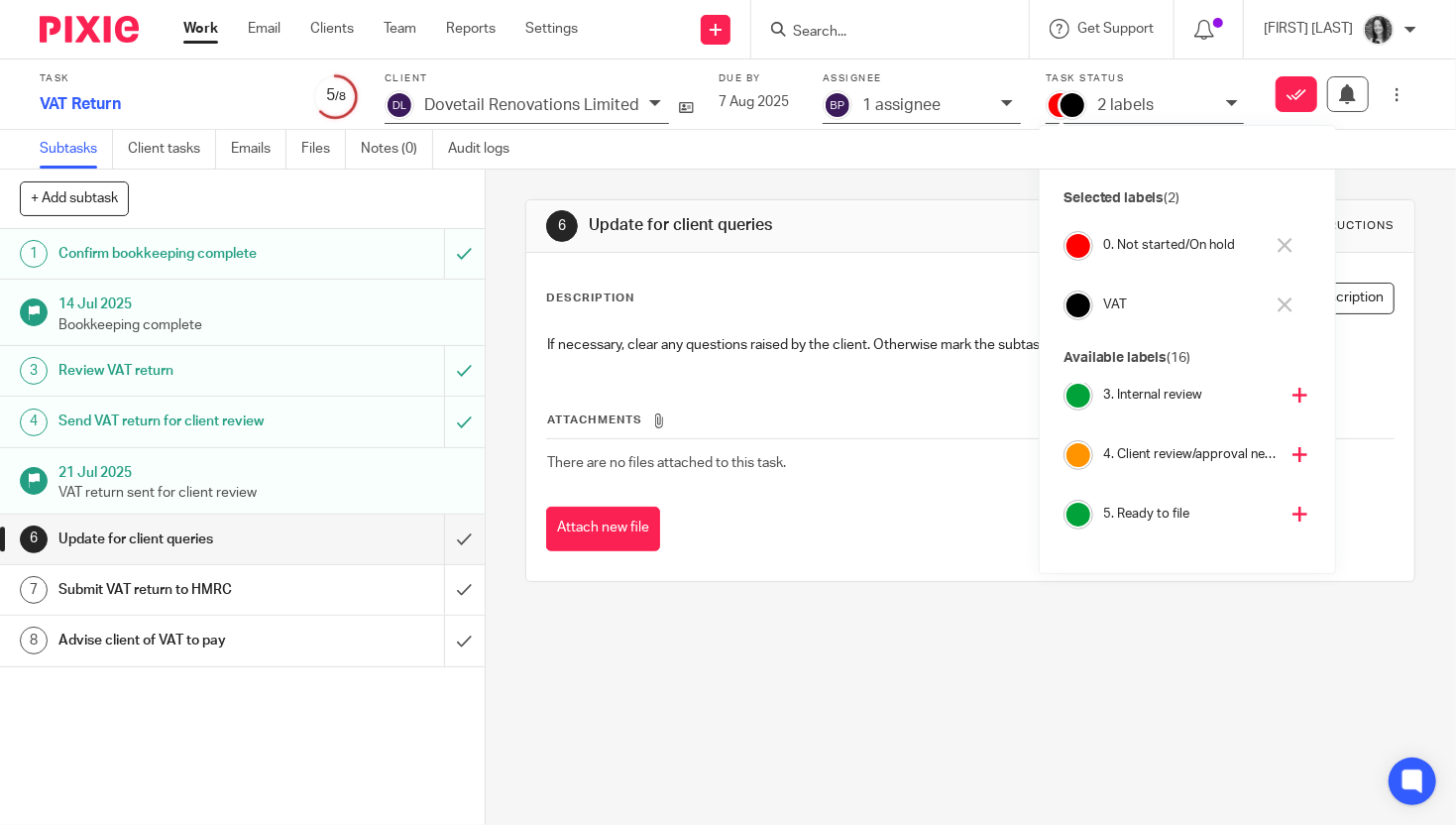 click on "4. Client review/approval needed" at bounding box center [1190, 454] 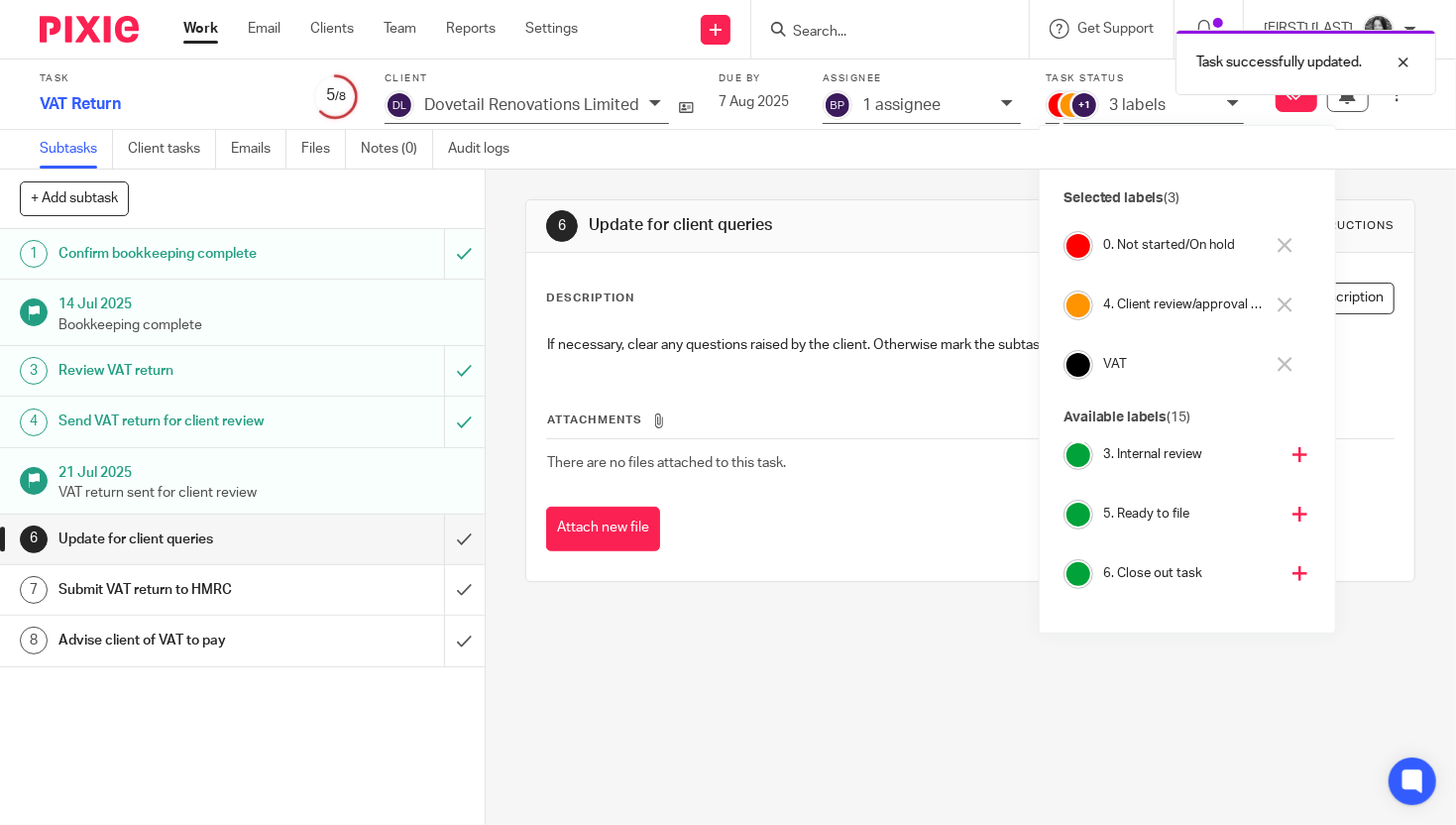 click on "0. Not started/On hold" at bounding box center (1183, 245) 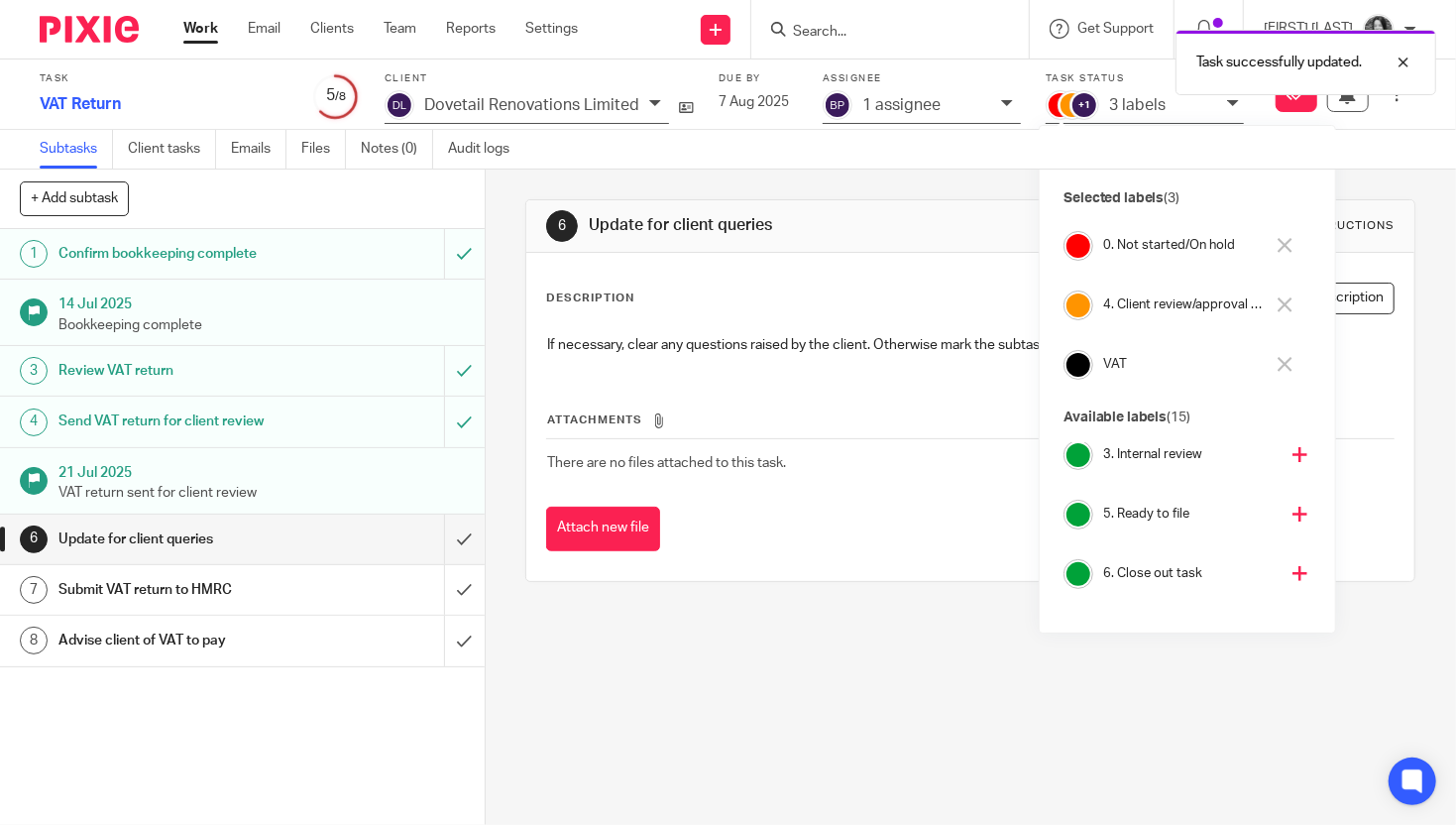 scroll, scrollTop: 188, scrollLeft: 0, axis: vertical 